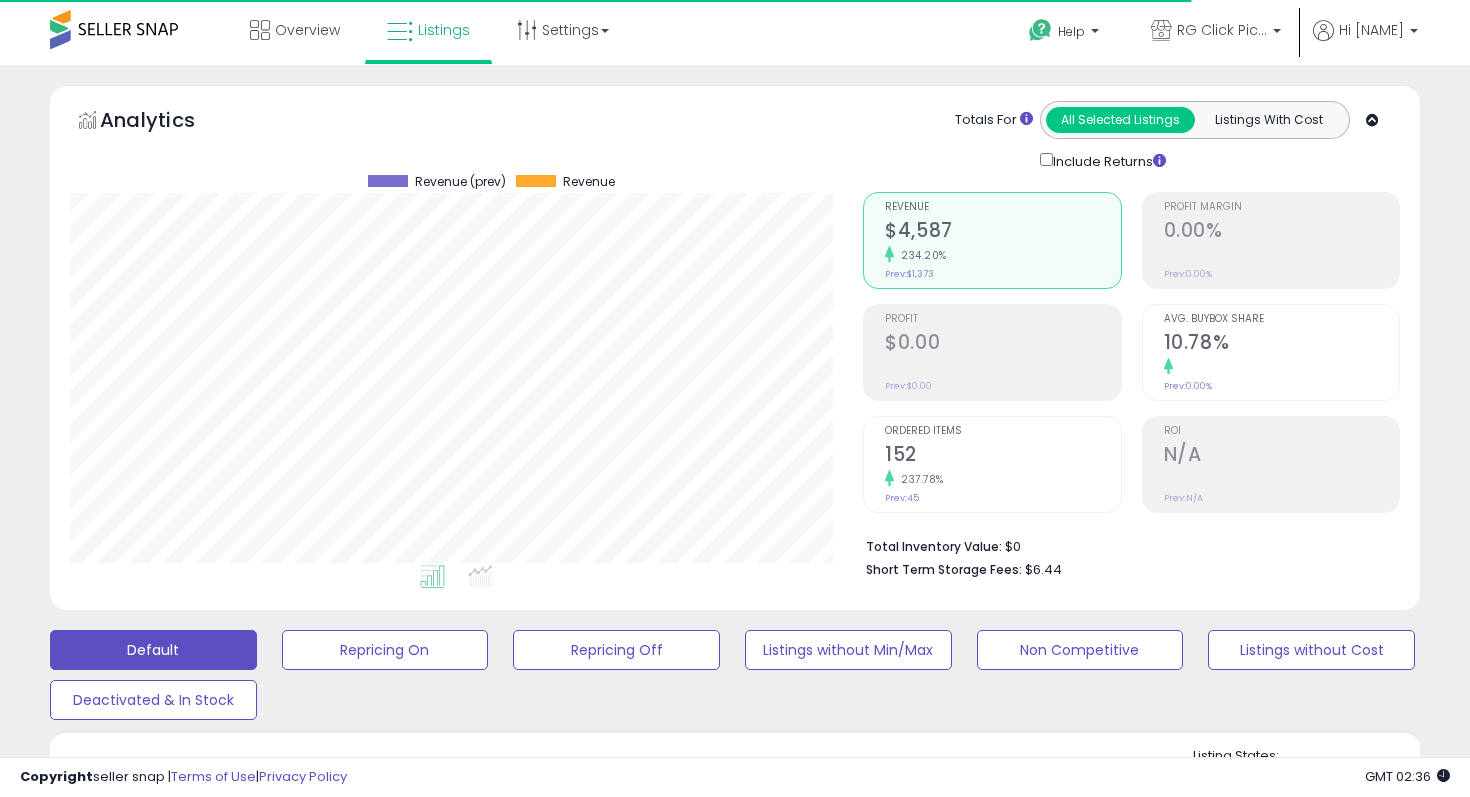 scroll, scrollTop: 0, scrollLeft: 0, axis: both 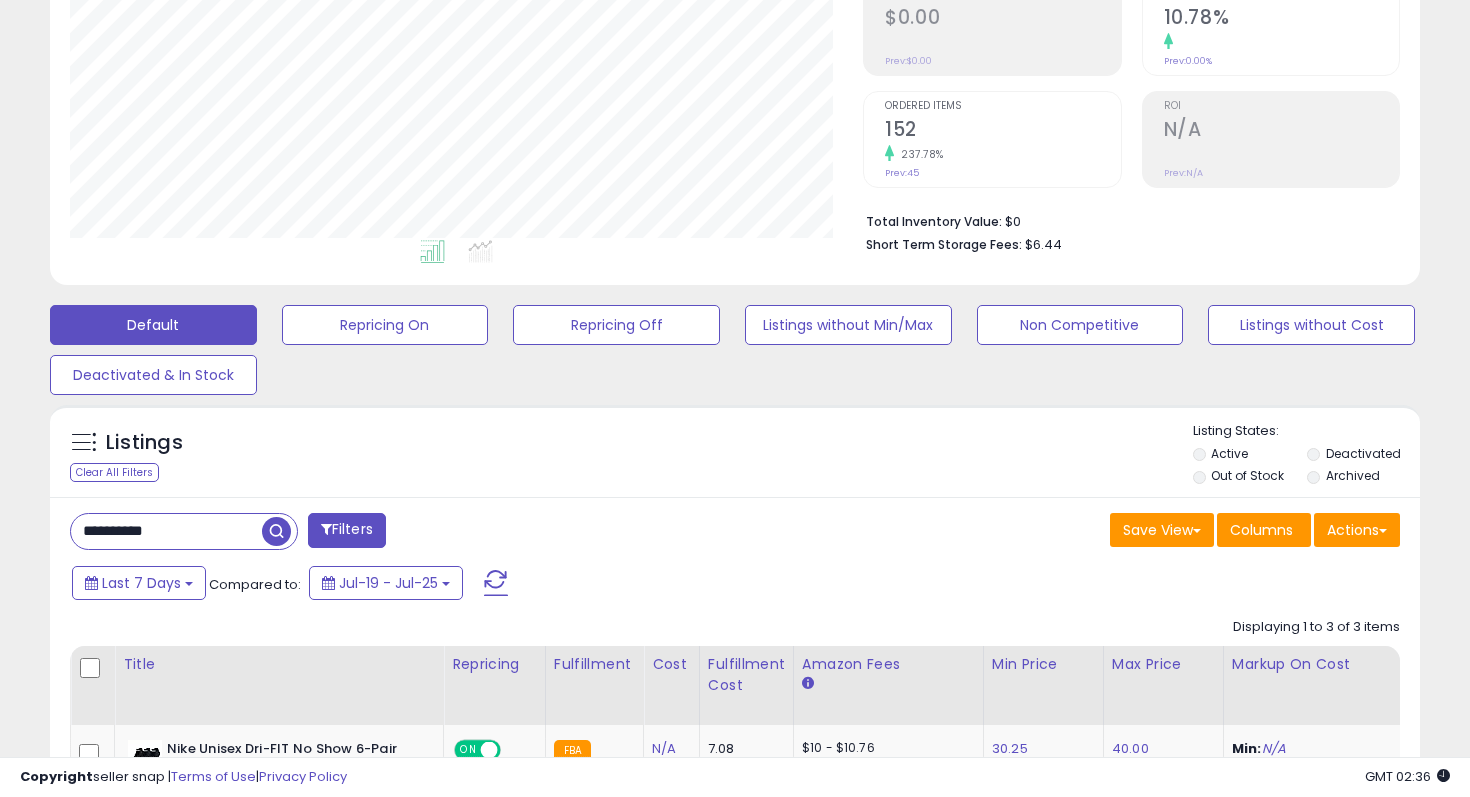 click on "**********" at bounding box center [166, 531] 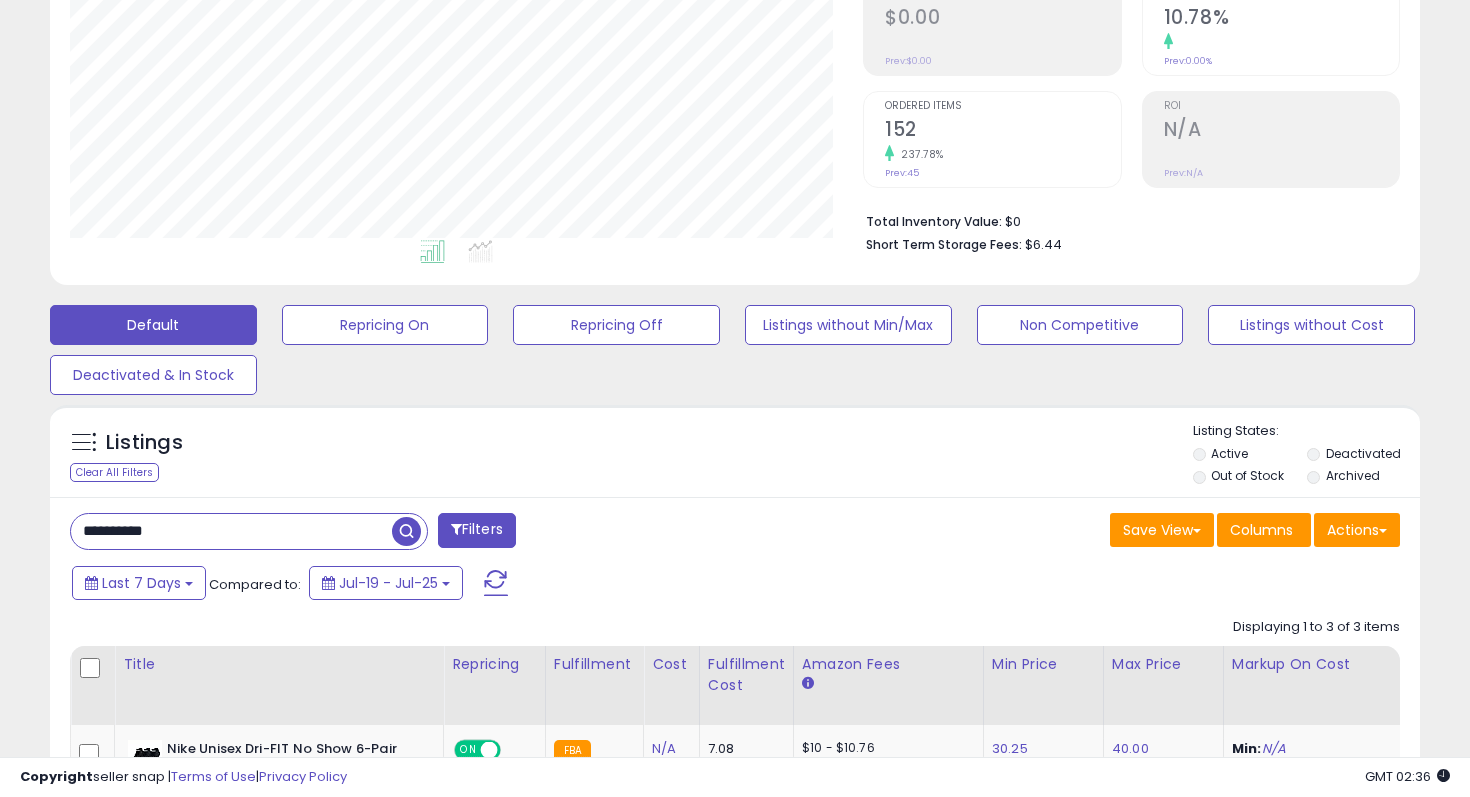 click on "**********" at bounding box center (231, 531) 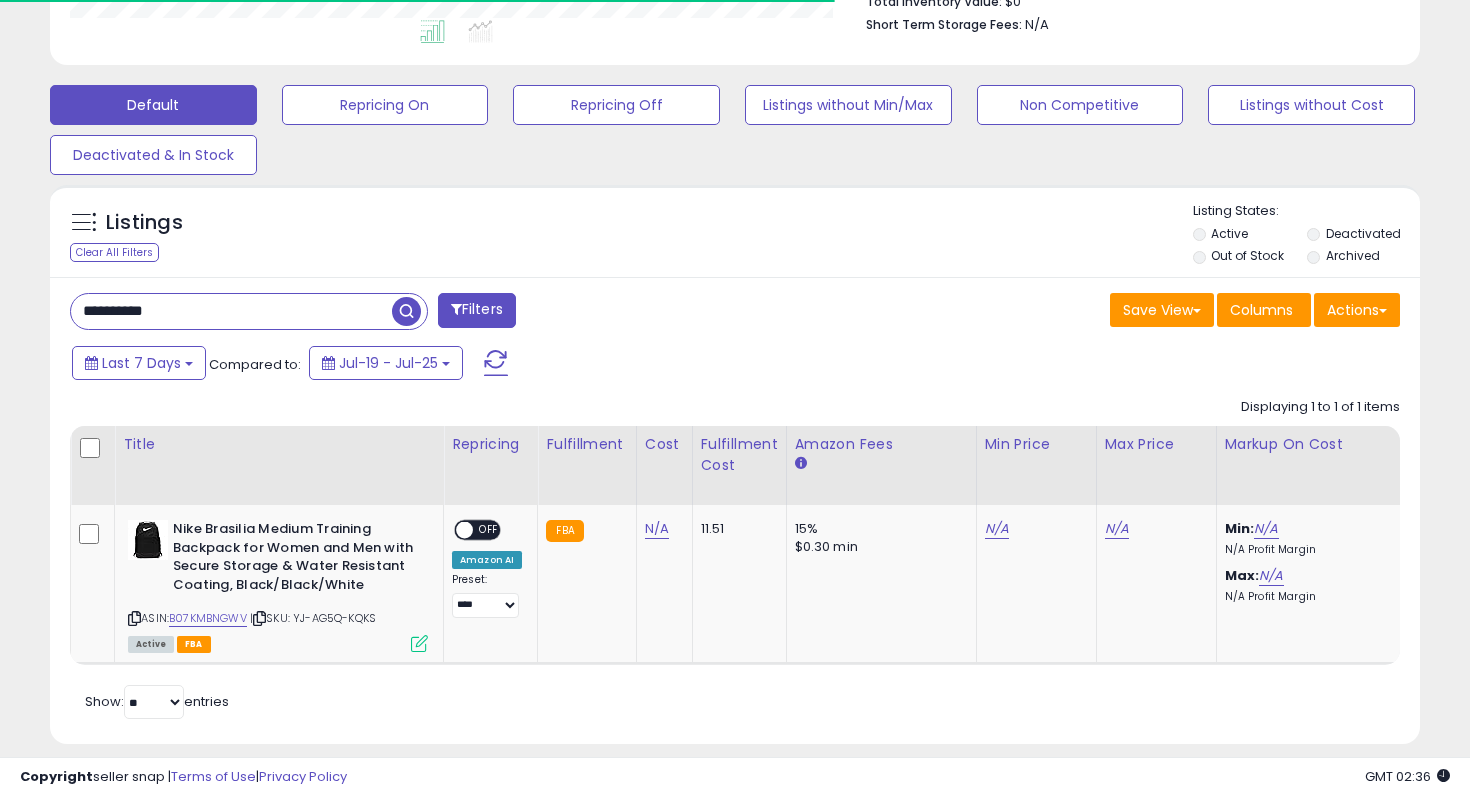 scroll, scrollTop: 567, scrollLeft: 0, axis: vertical 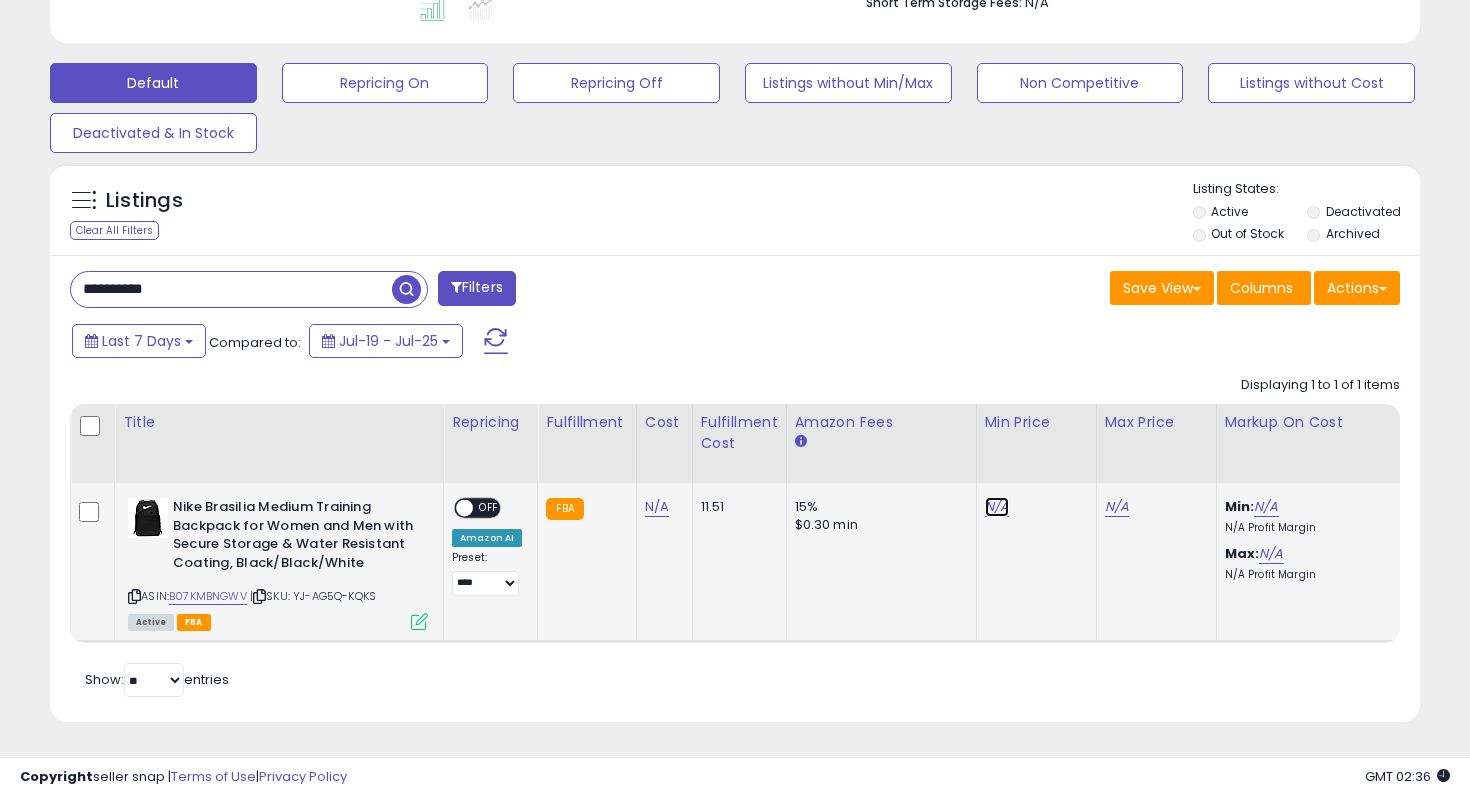 click on "N/A" at bounding box center [997, 507] 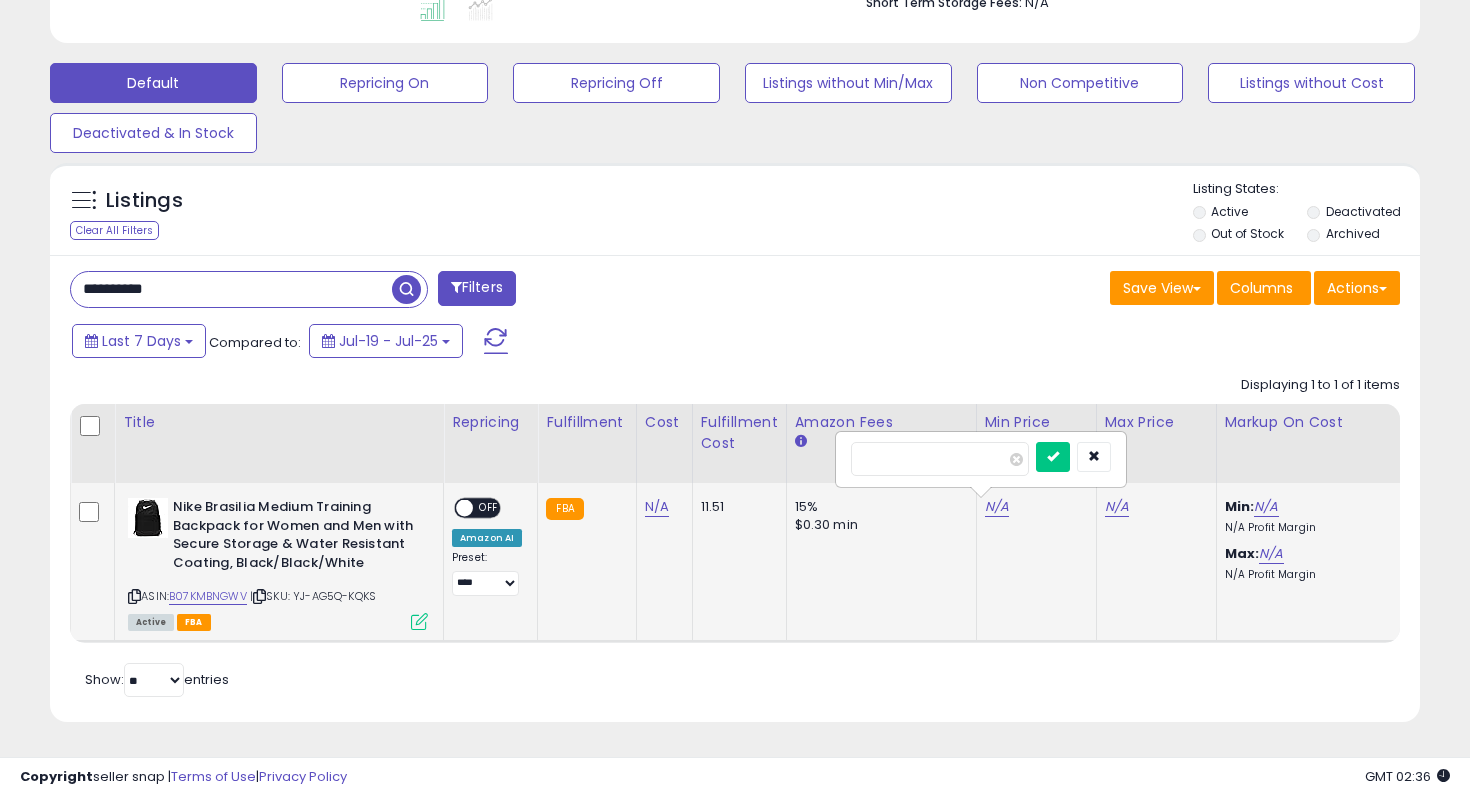 type on "**" 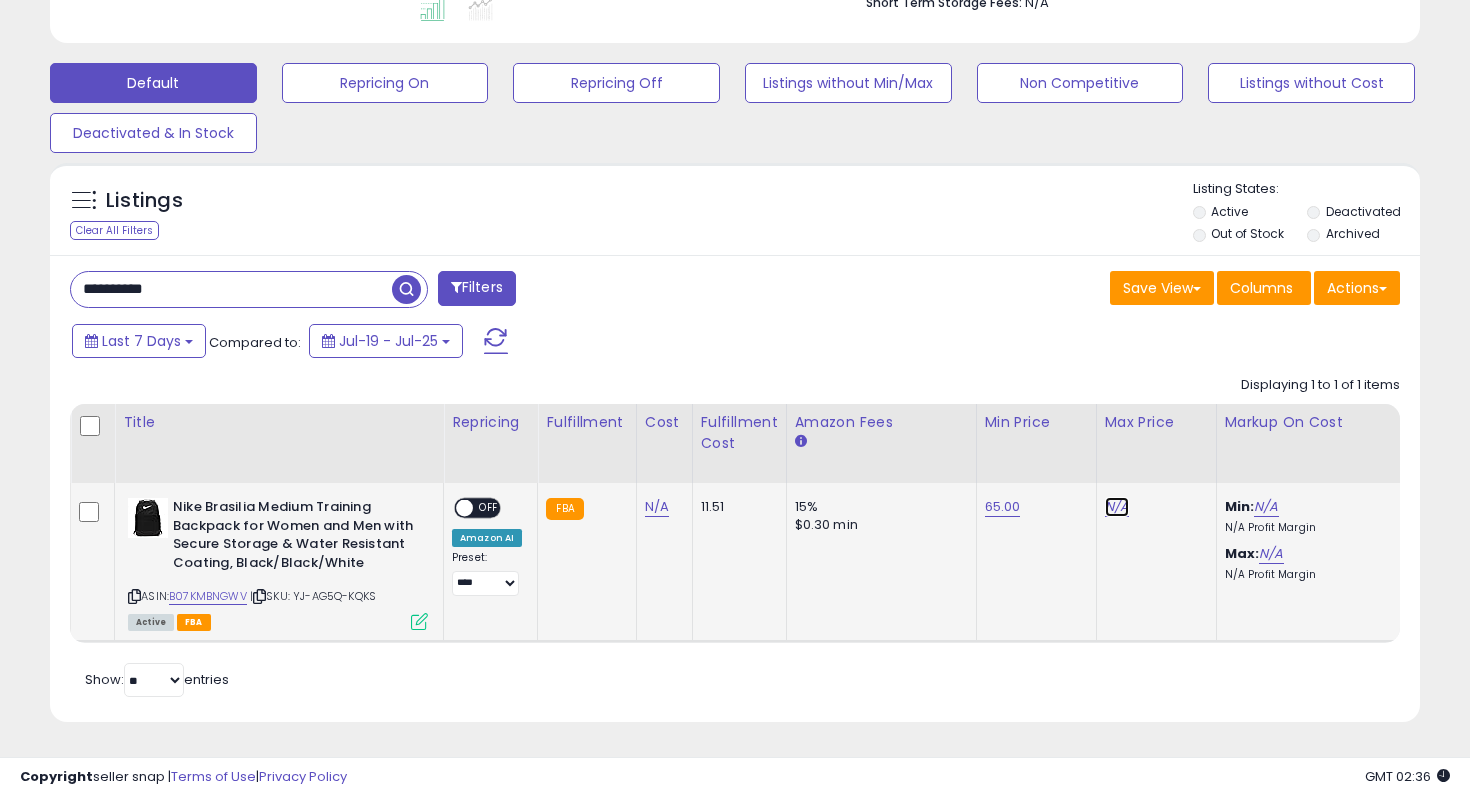 click on "N/A" at bounding box center (1117, 507) 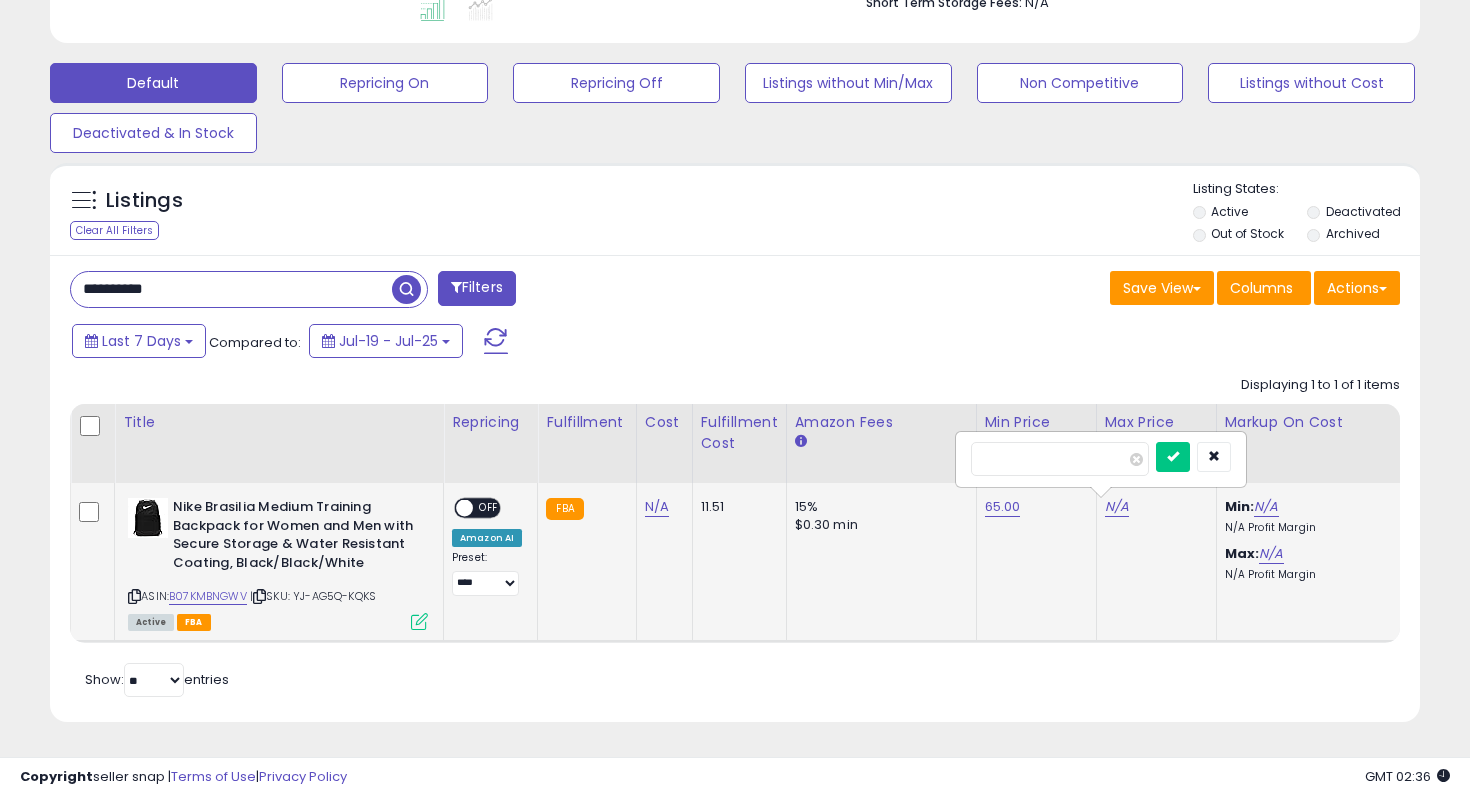 type on "**" 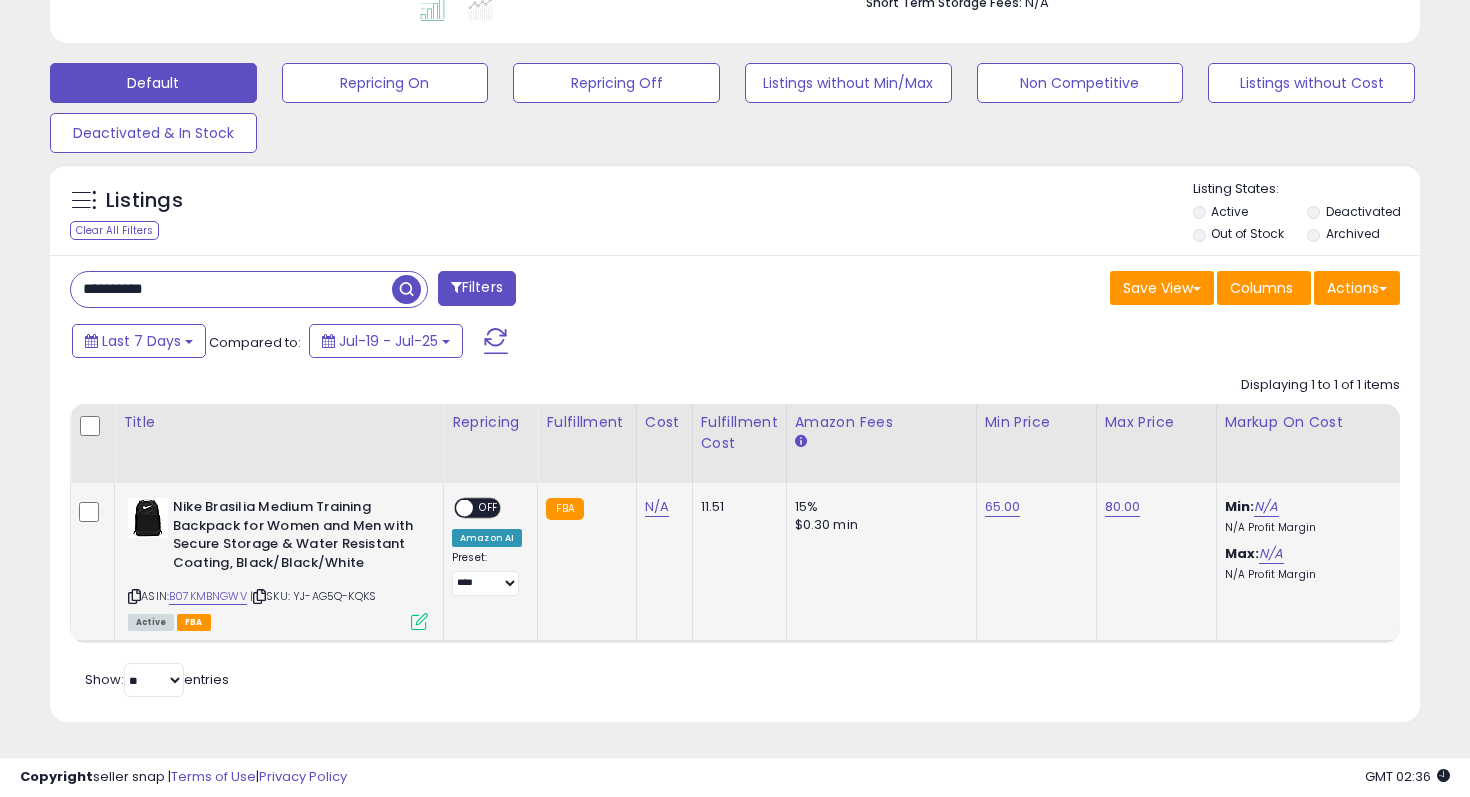 click at bounding box center (464, 508) 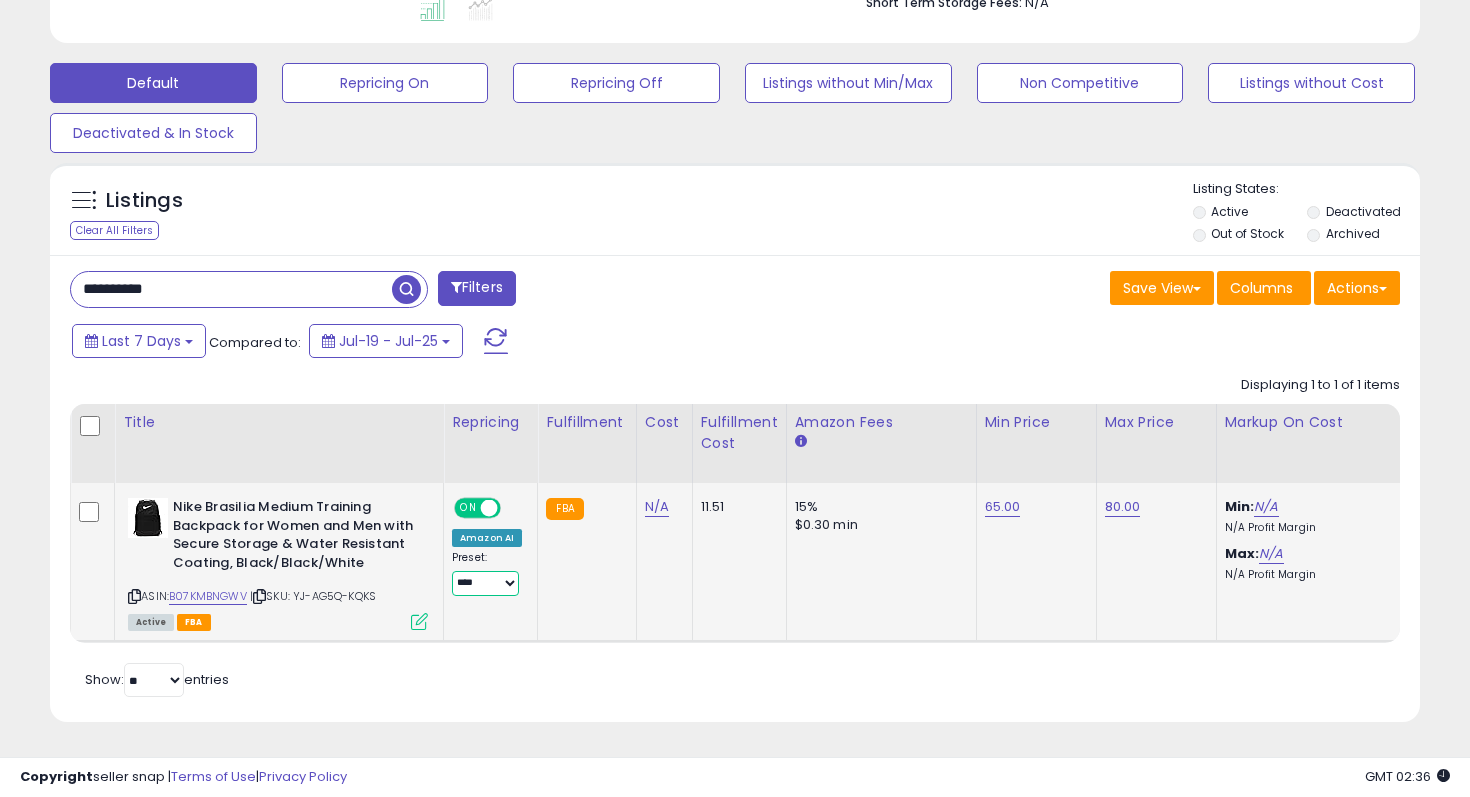 click on "**********" at bounding box center (485, 583) 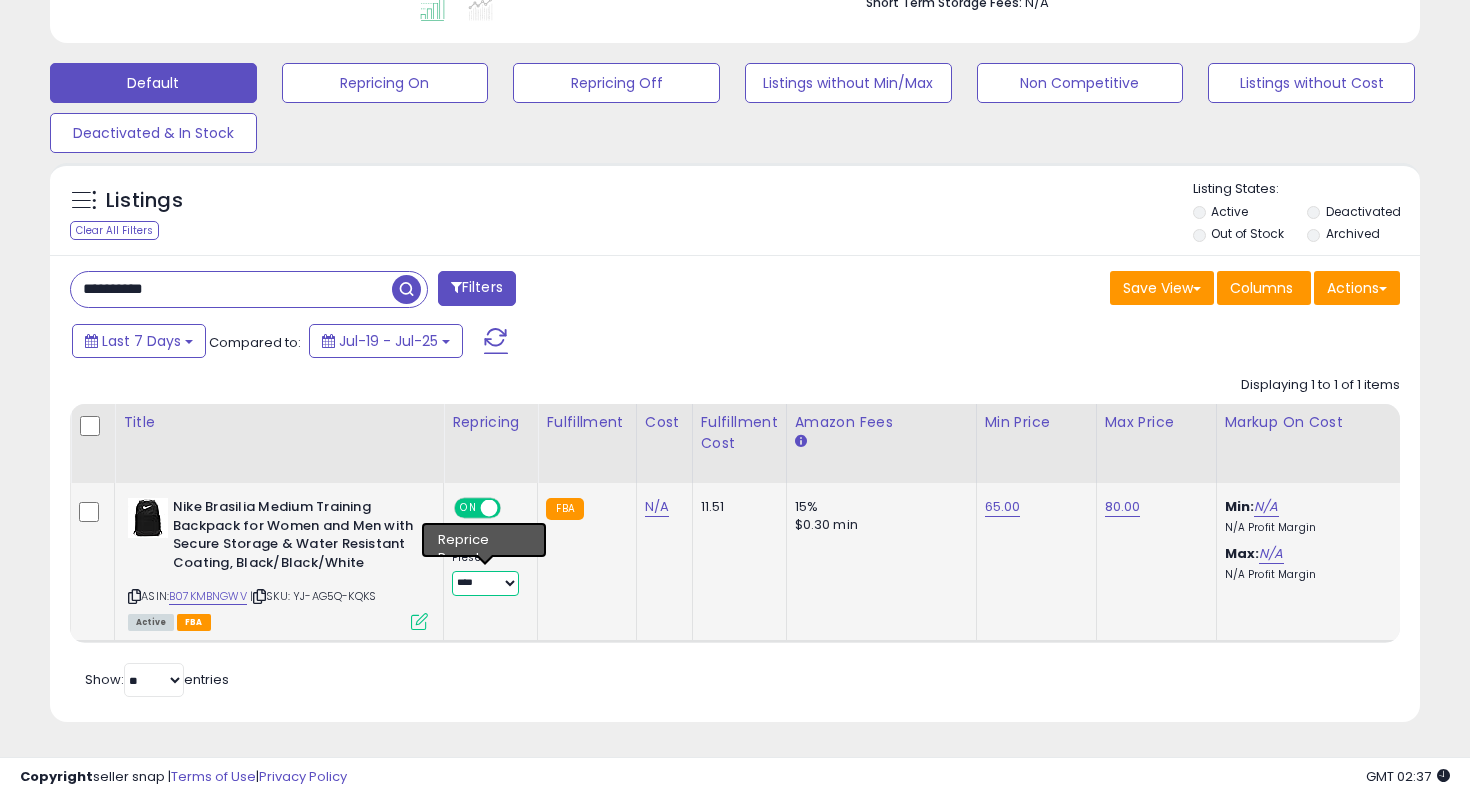 select on "**********" 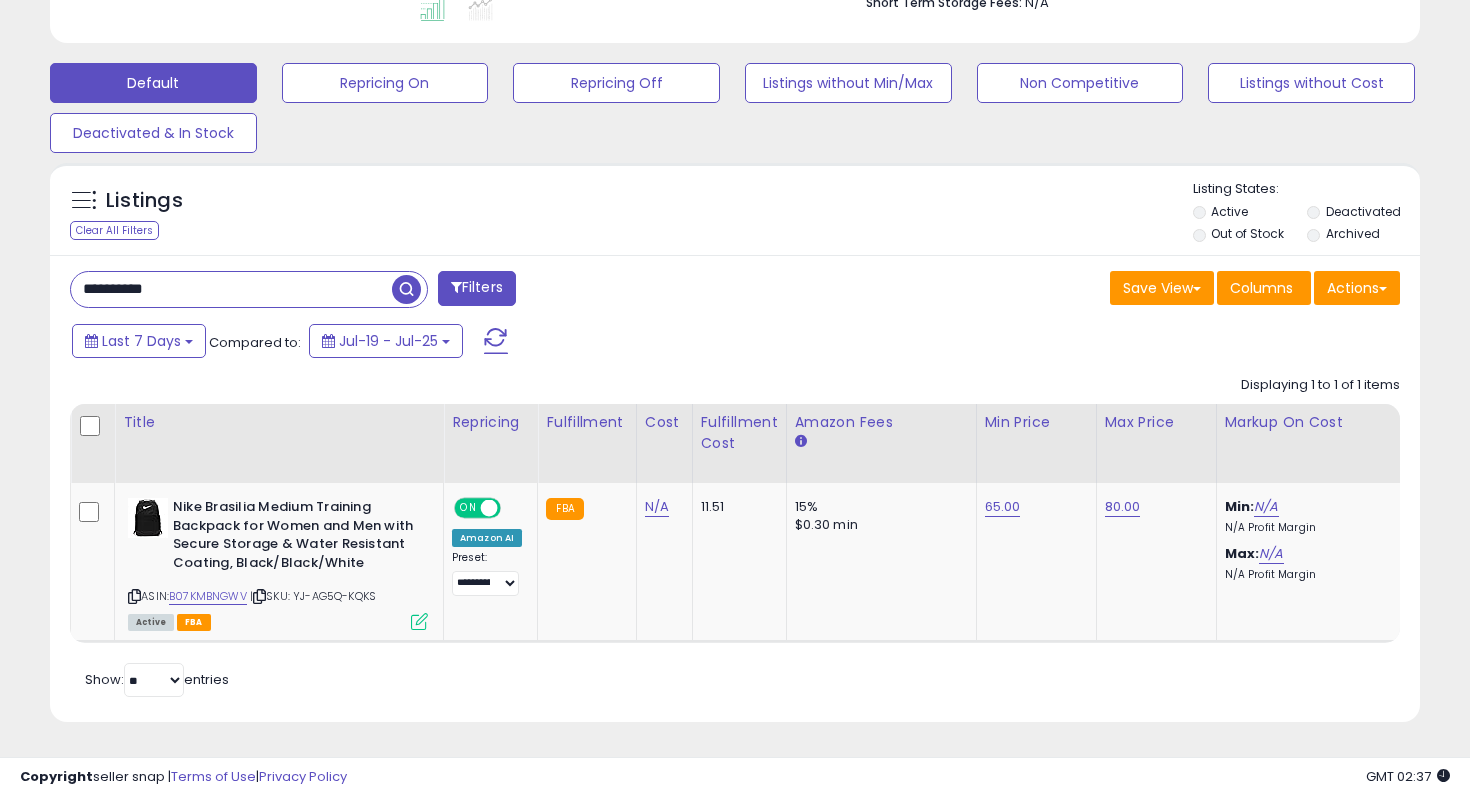 click on "**********" at bounding box center (735, 488) 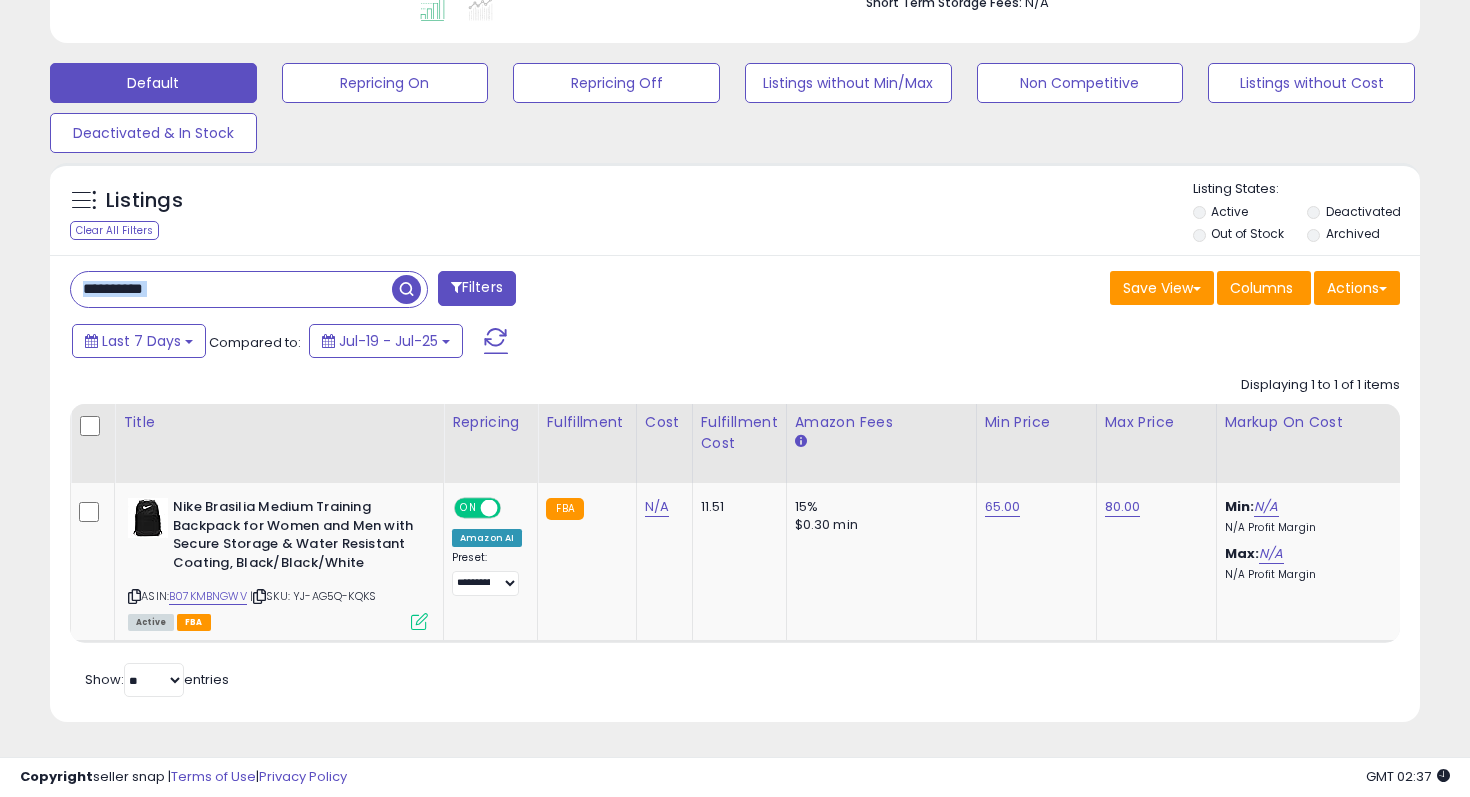 click on "**********" at bounding box center (735, 488) 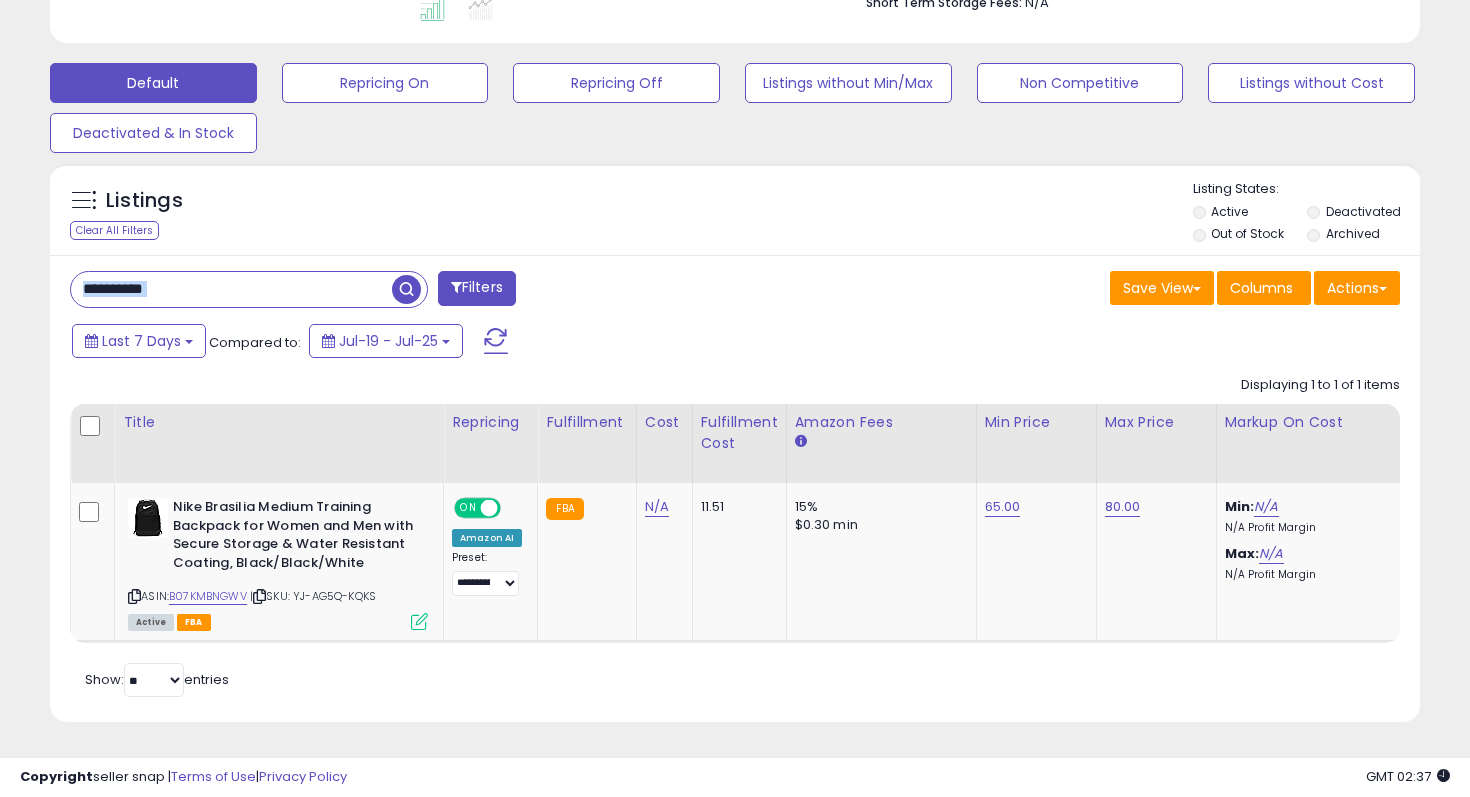 click on "**********" at bounding box center (231, 289) 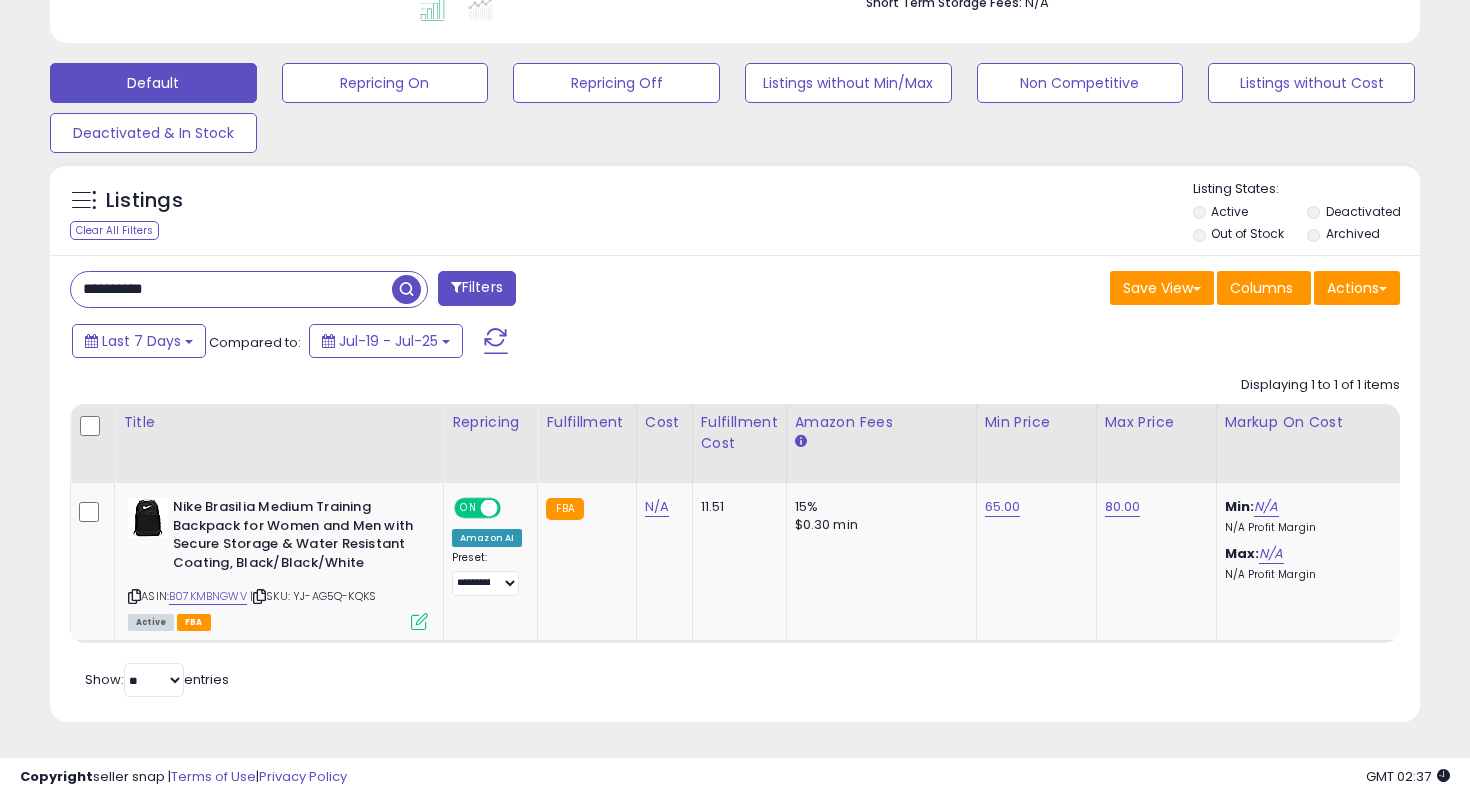 click on "**********" at bounding box center [231, 289] 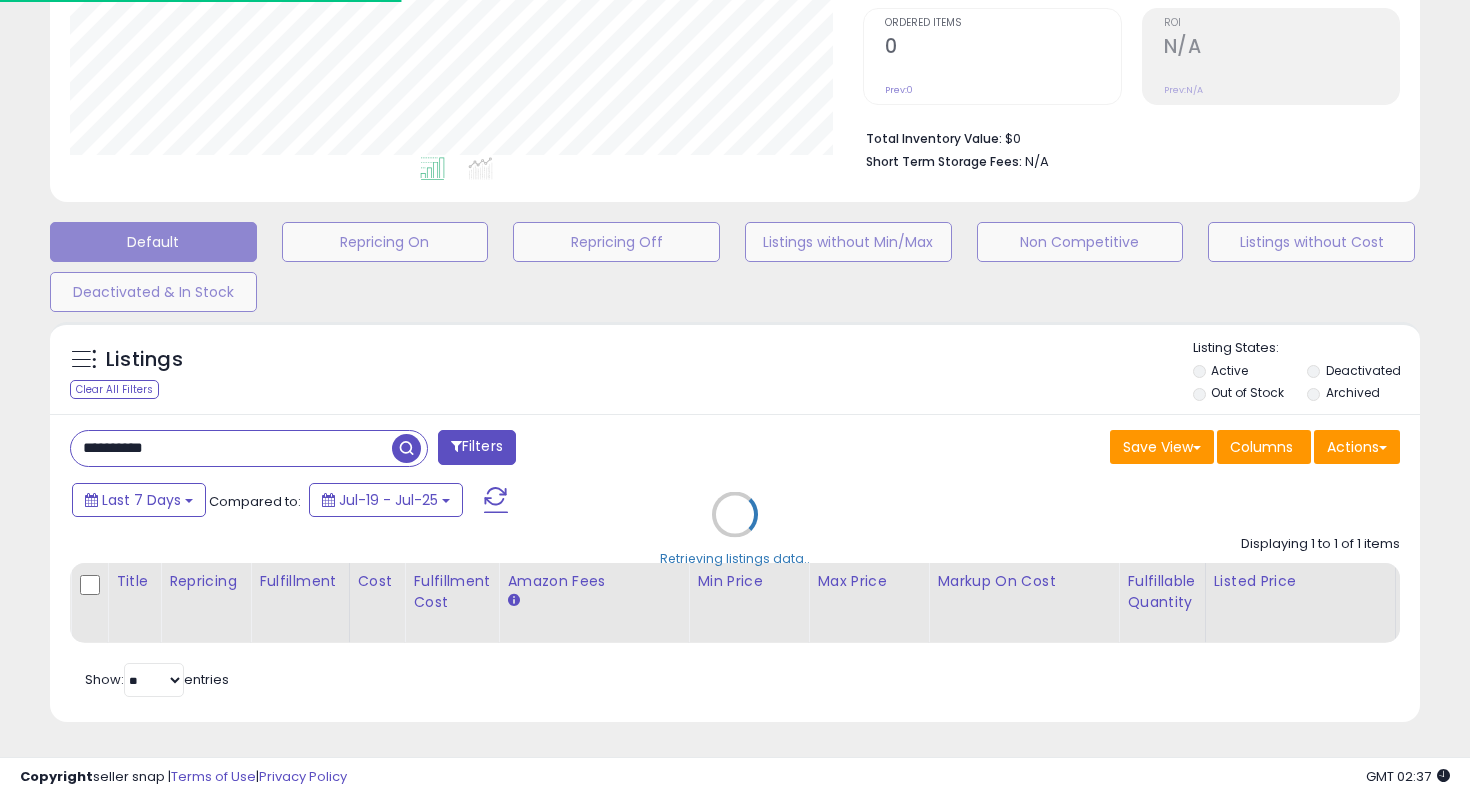 scroll, scrollTop: 531, scrollLeft: 0, axis: vertical 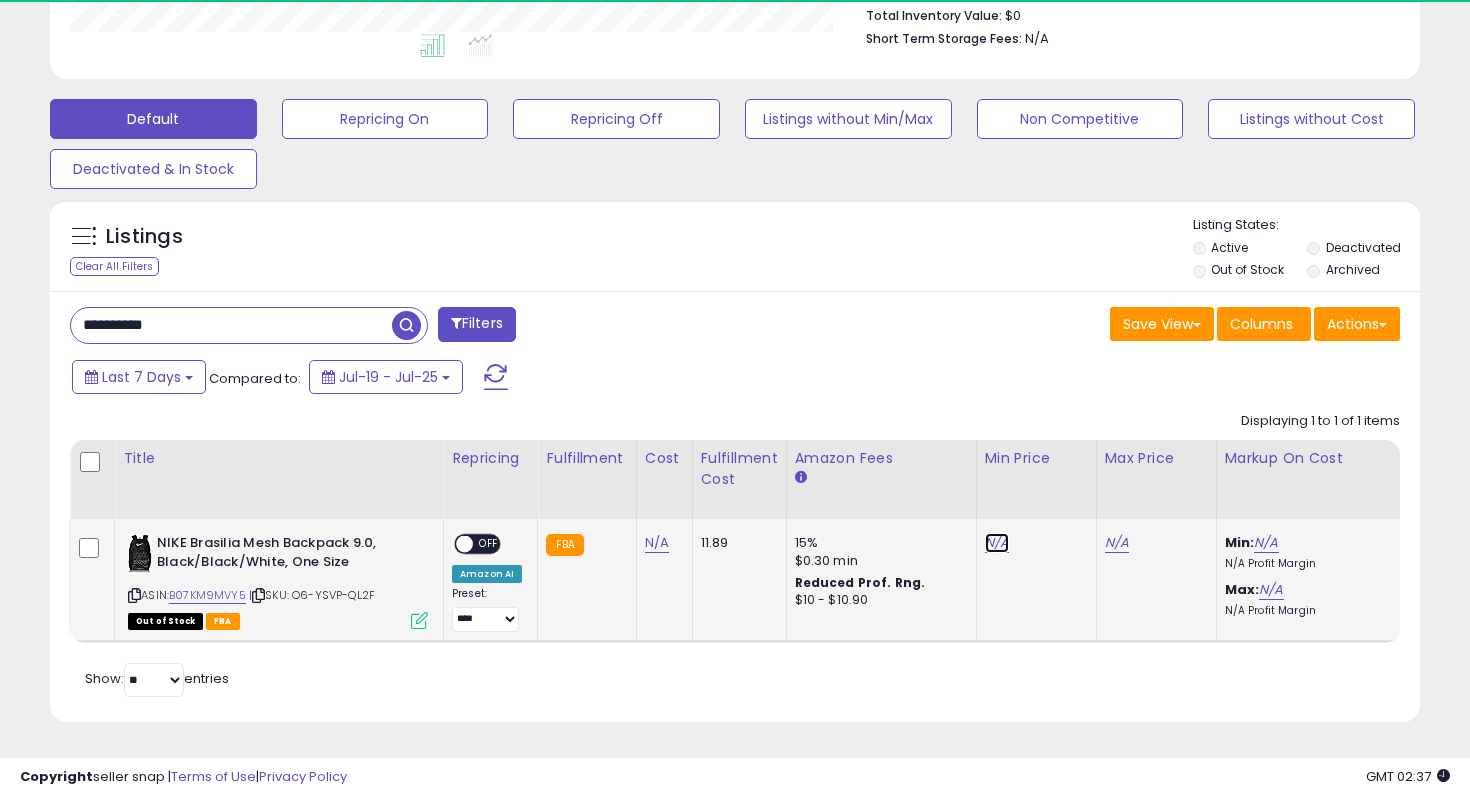 click on "N/A" at bounding box center (997, 543) 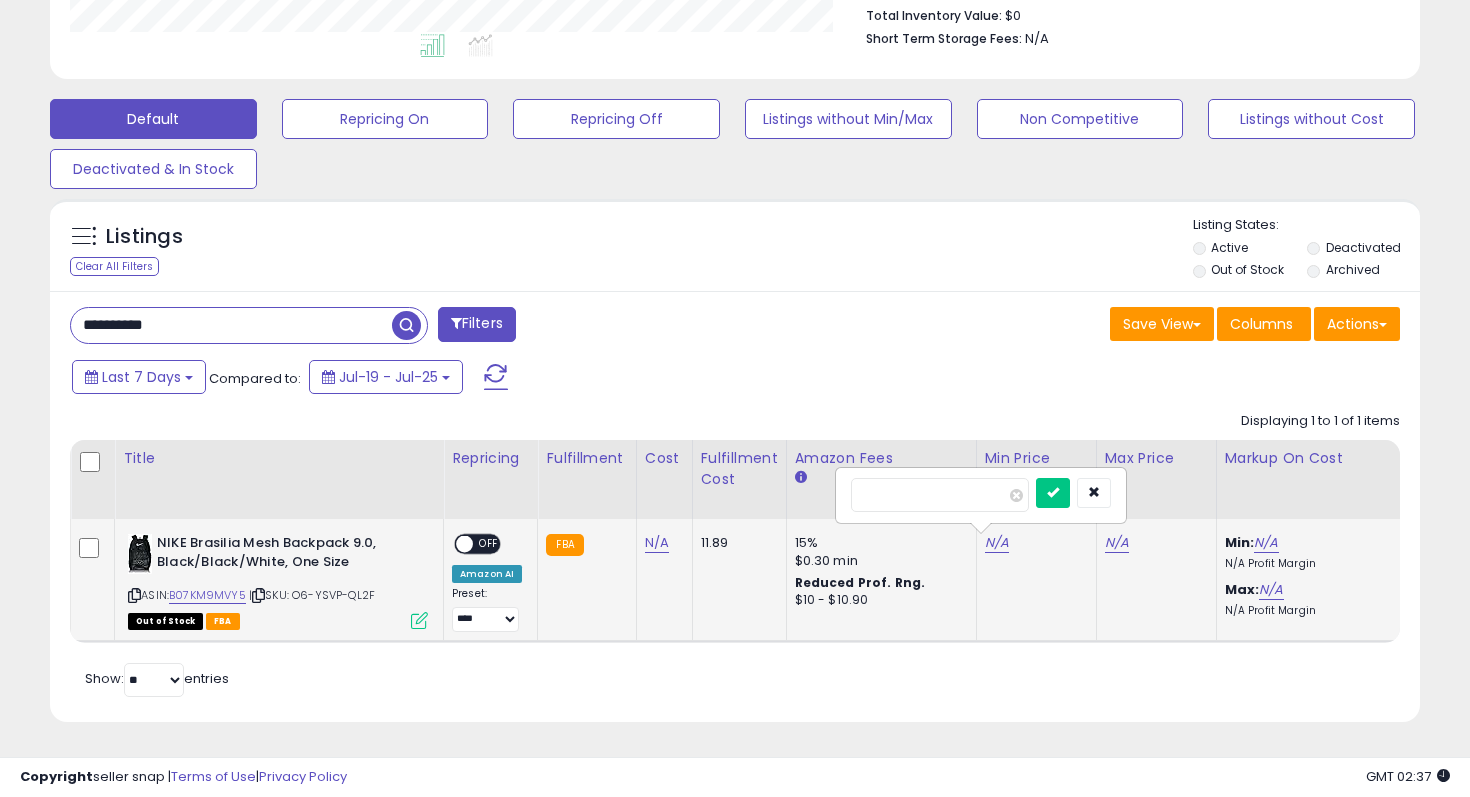 type on "*" 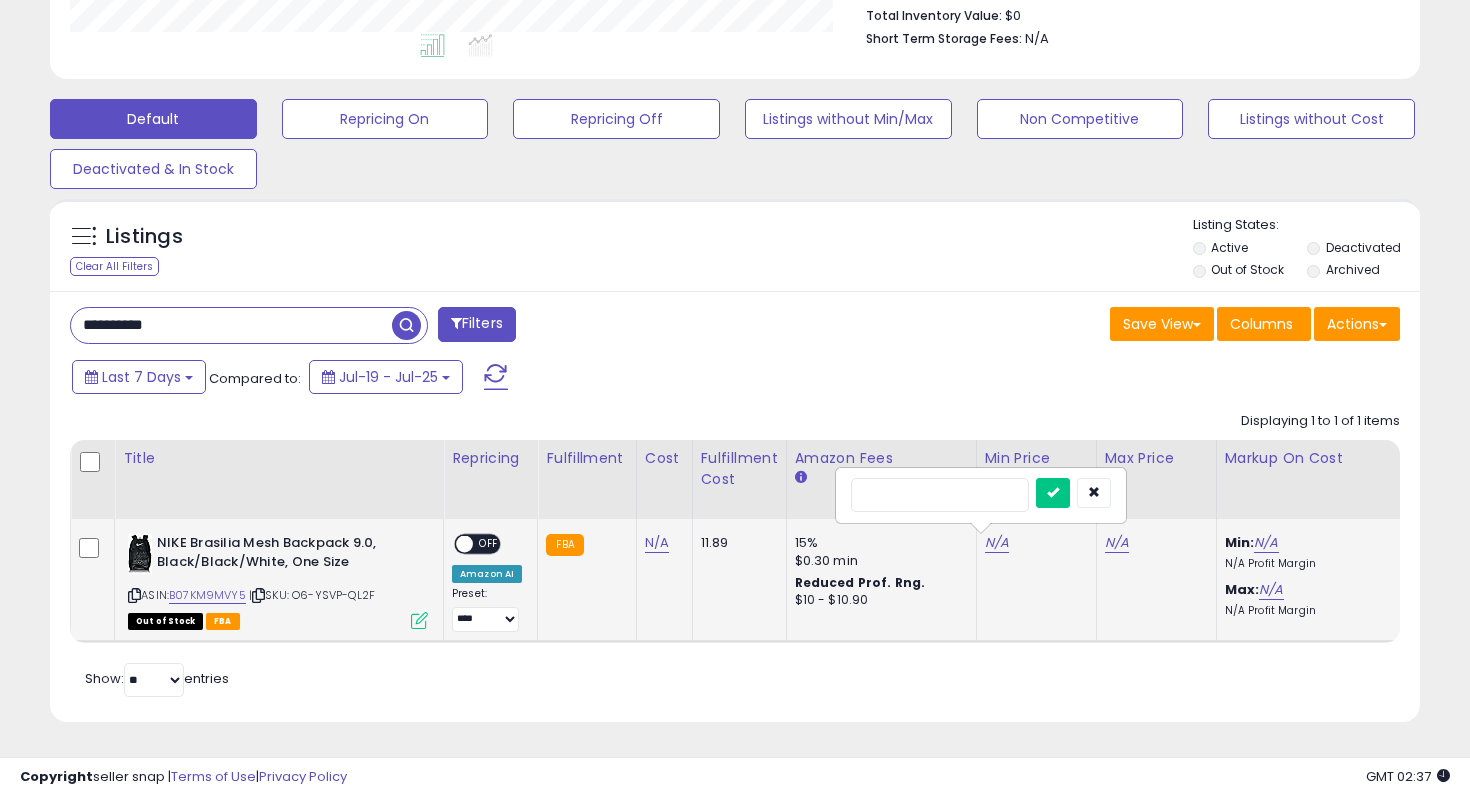 type on "**" 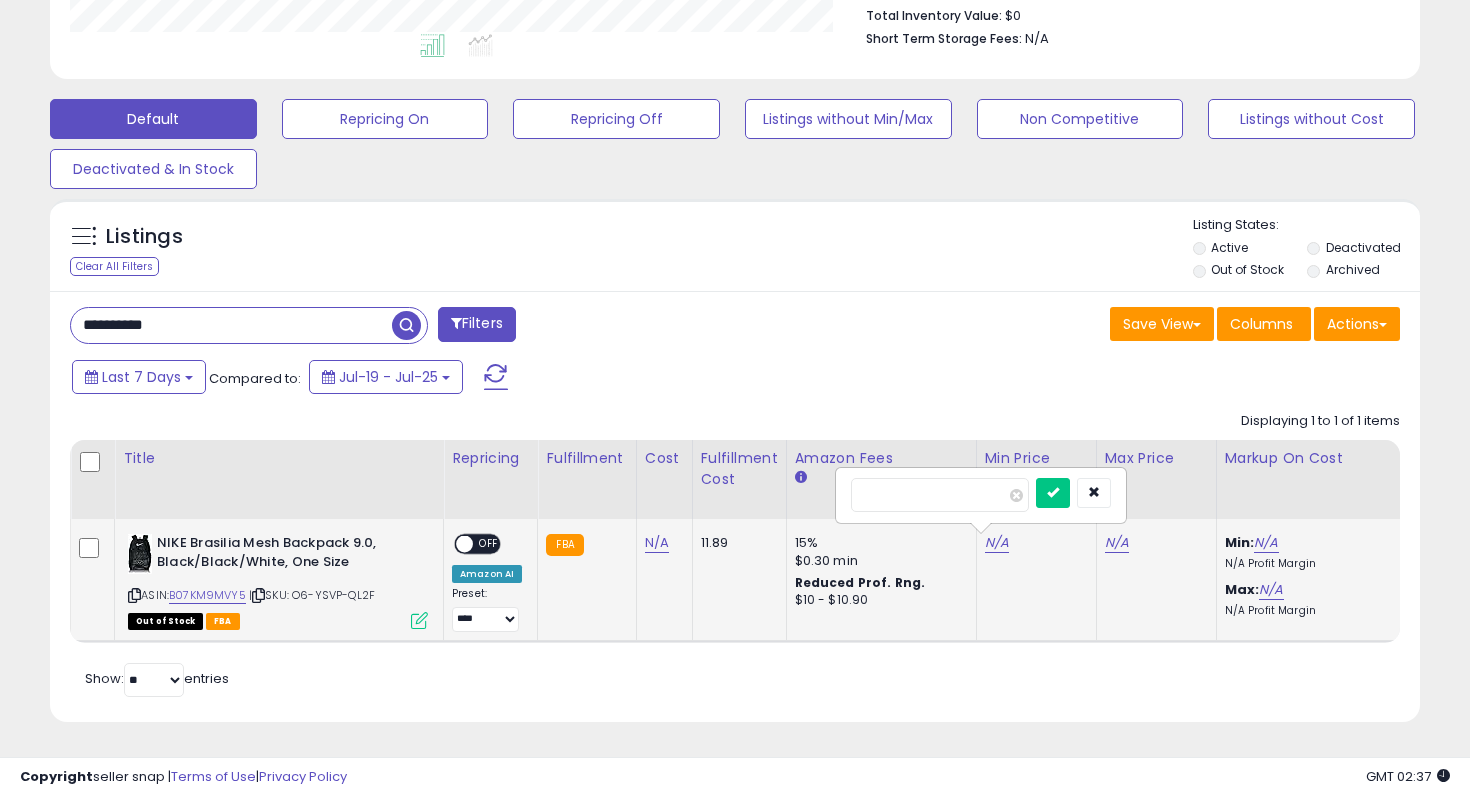 click at bounding box center (1053, 493) 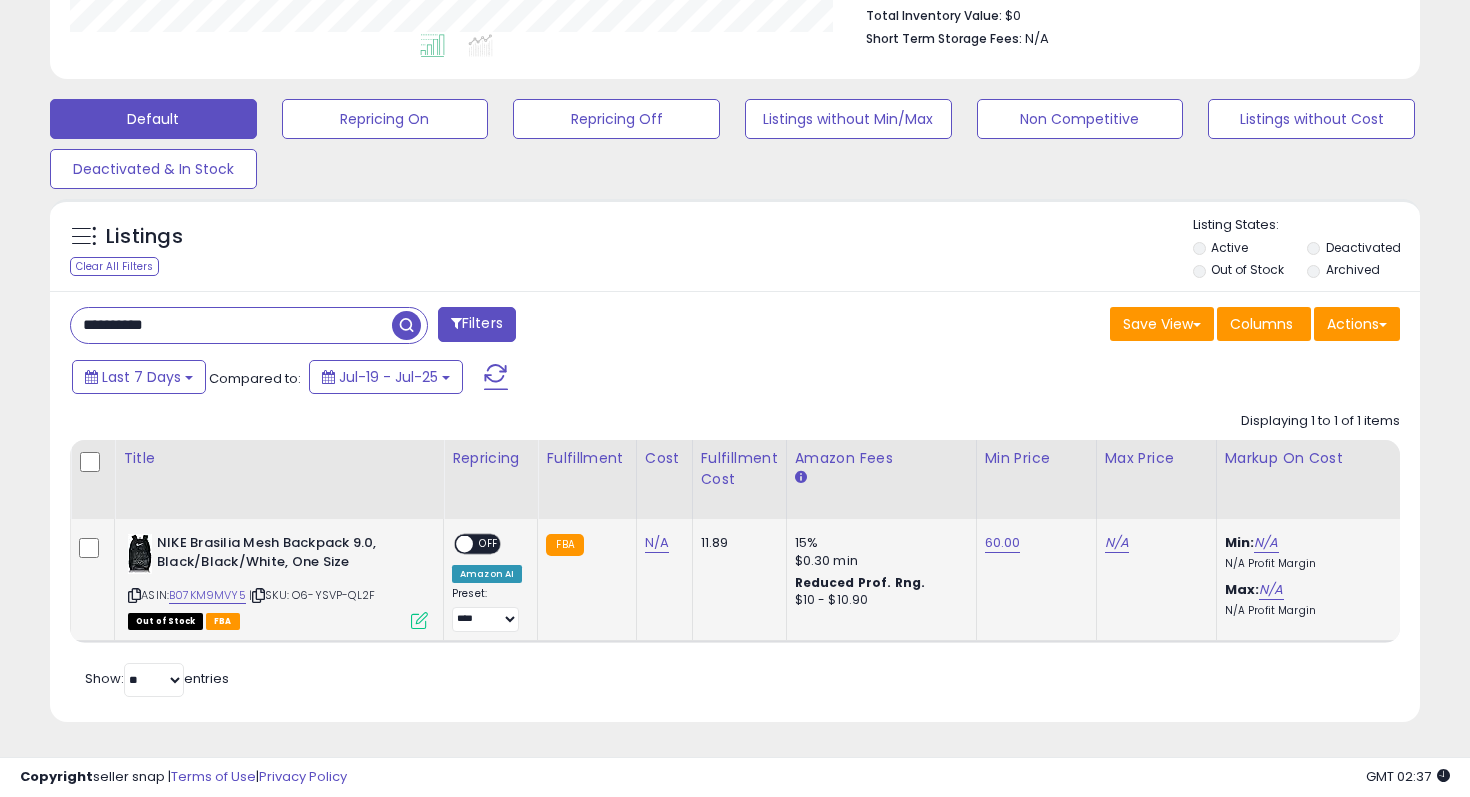 click on "N/A" 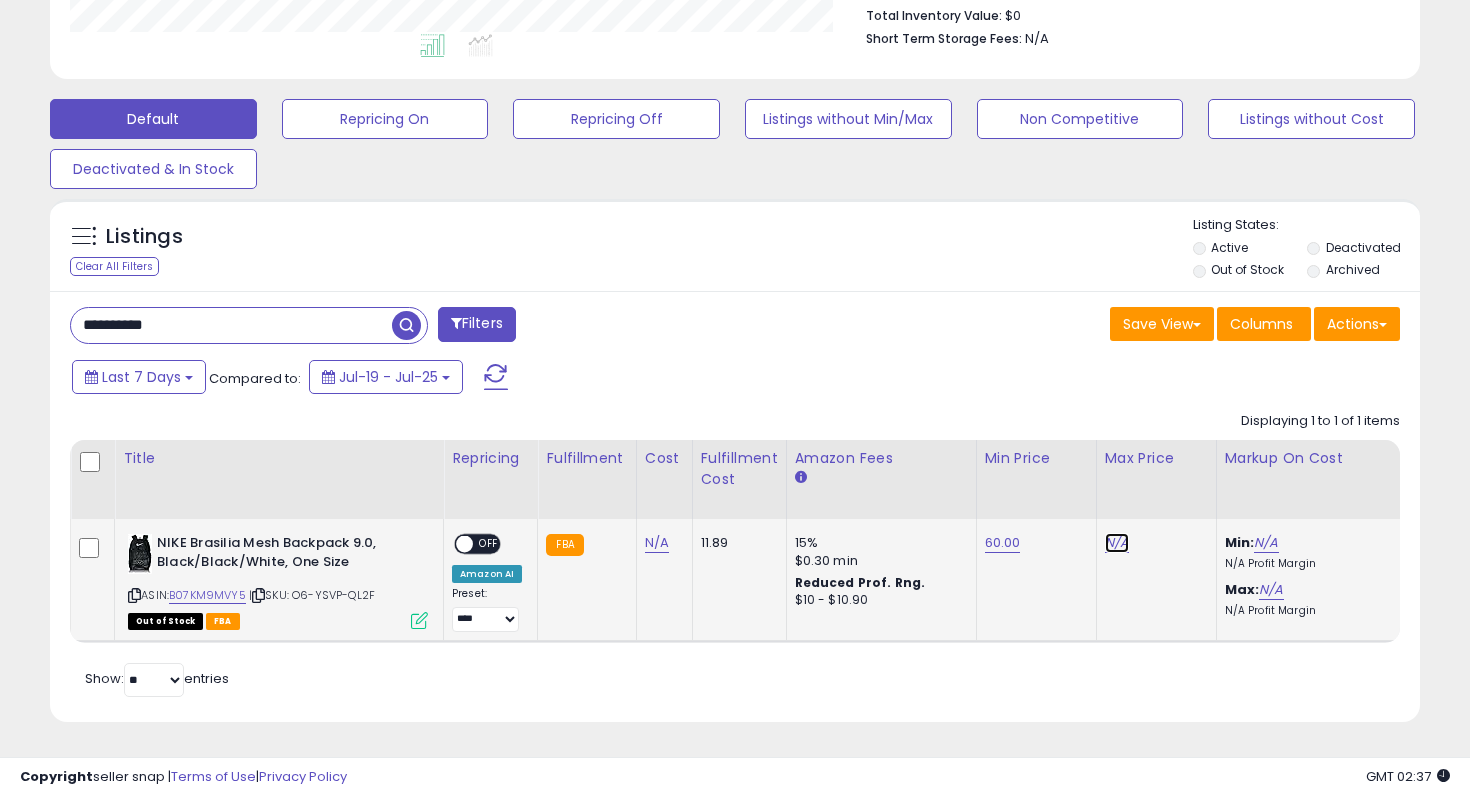 click on "N/A" at bounding box center (1117, 543) 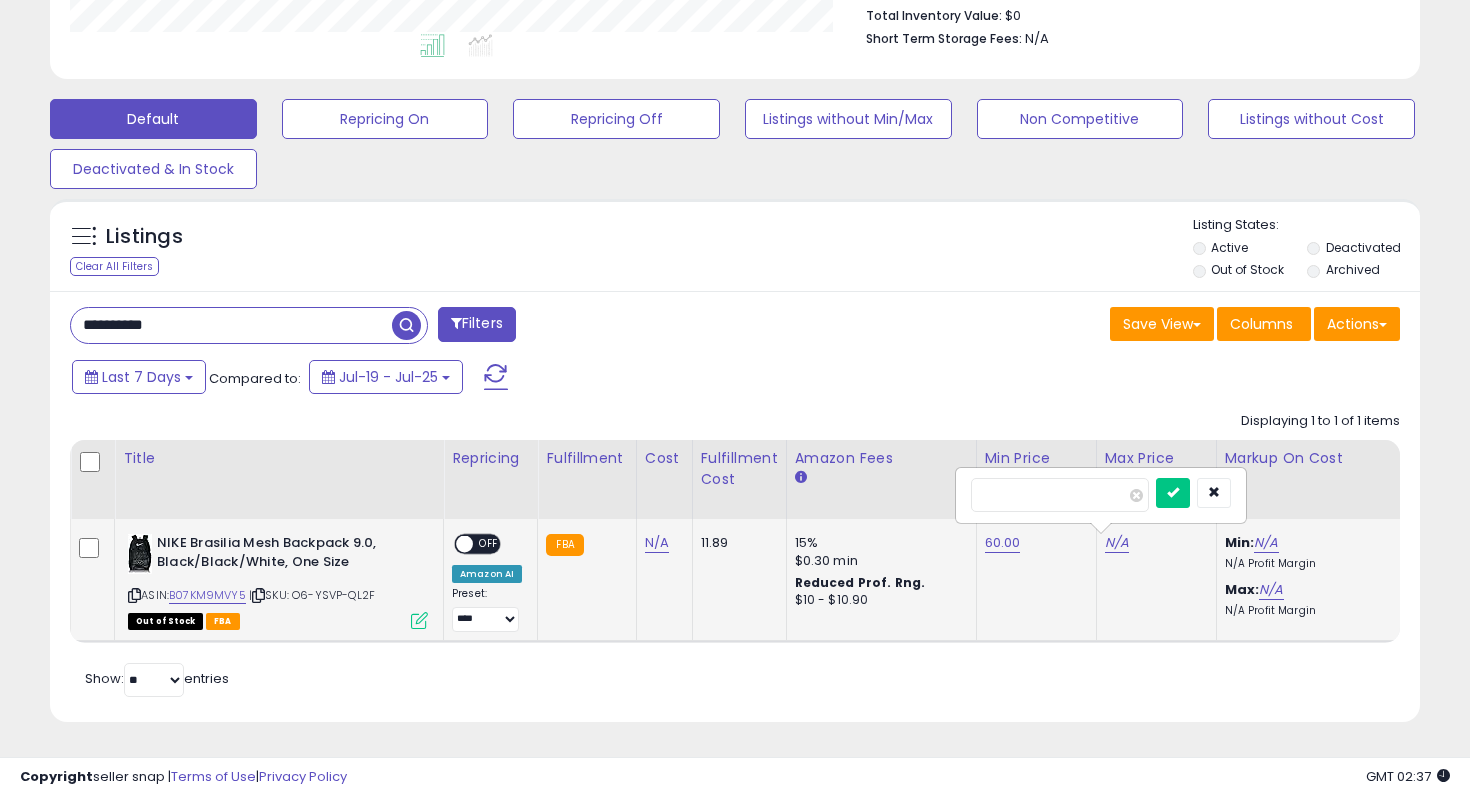 type on "**" 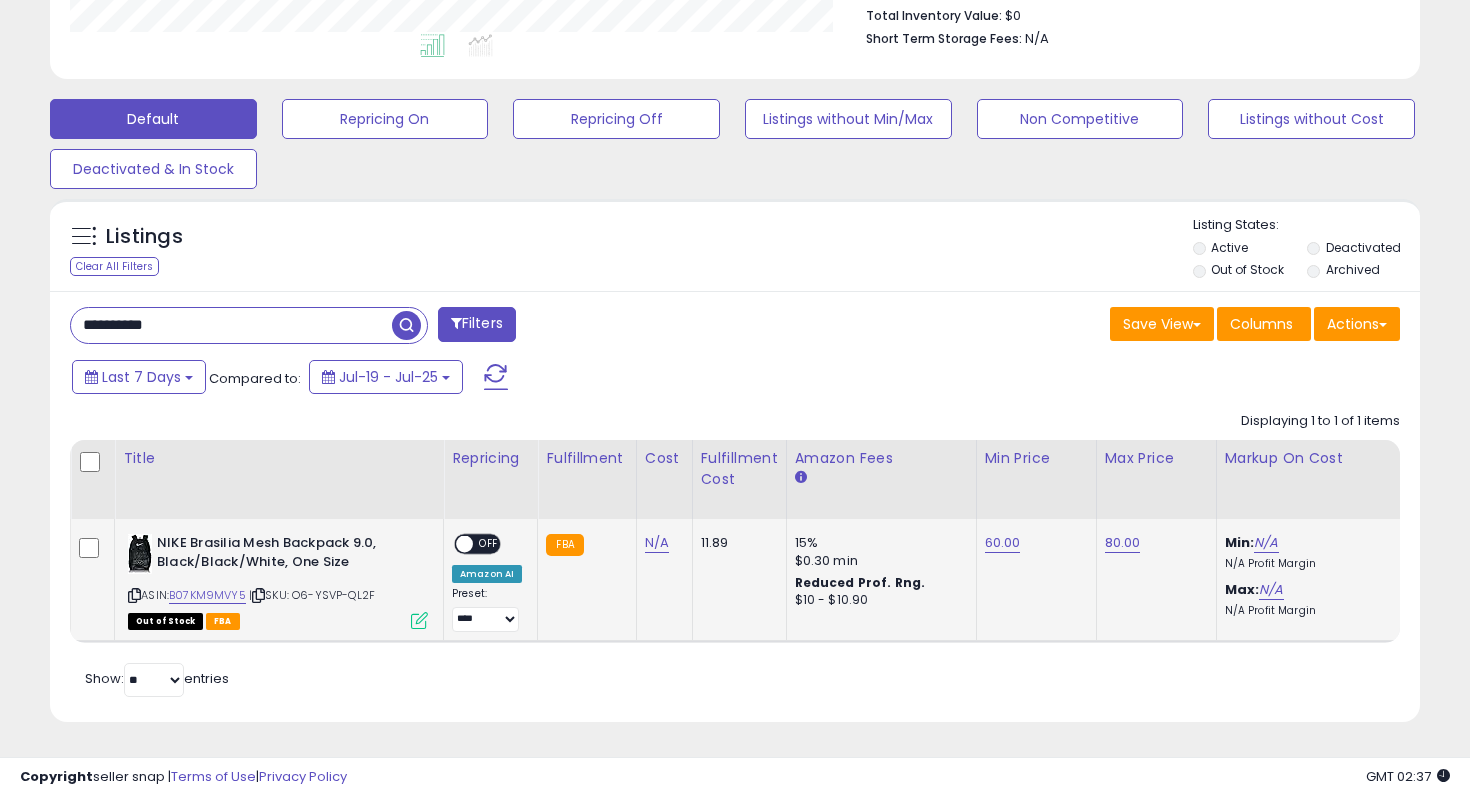 click on "OFF" at bounding box center (489, 544) 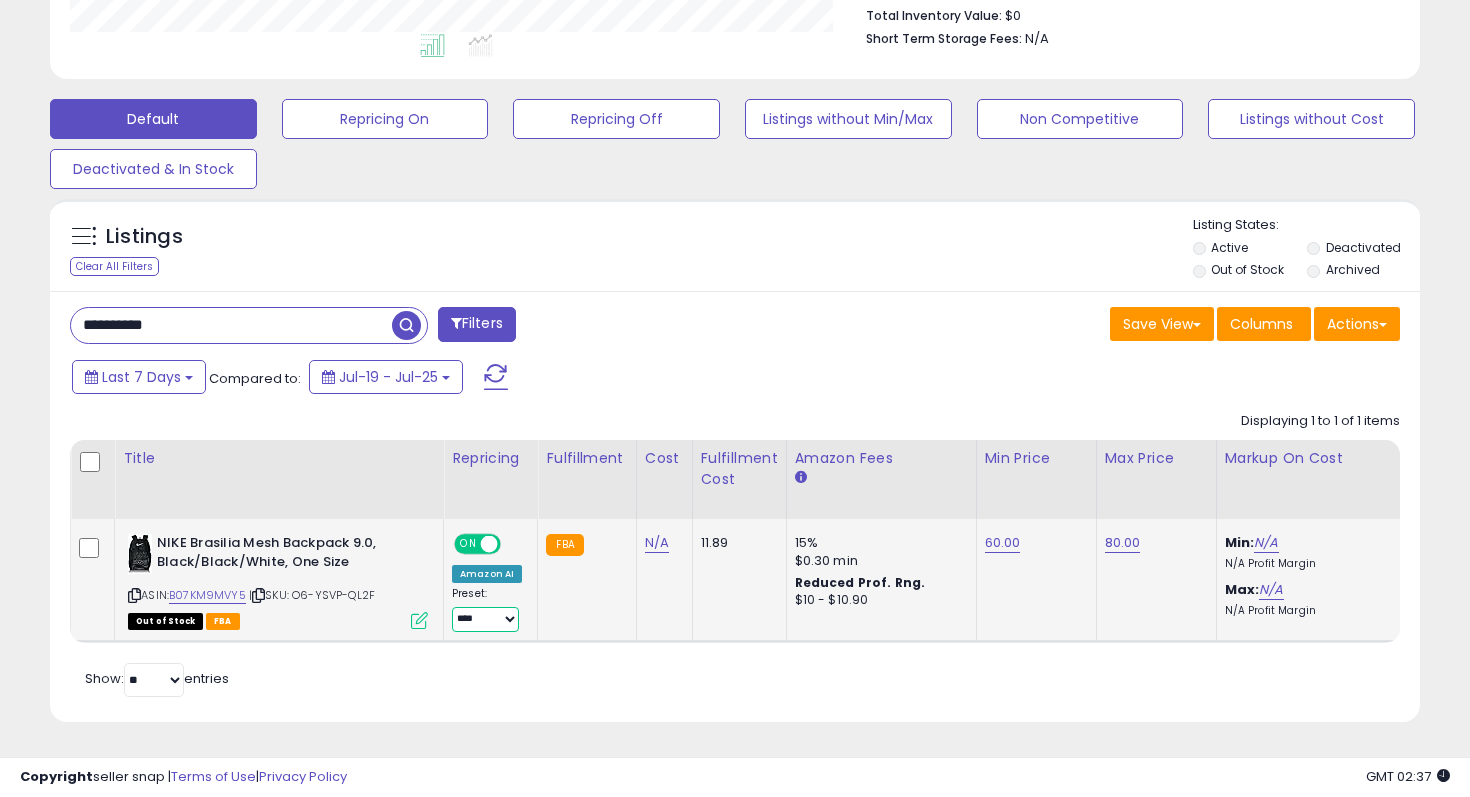 click on "**********" at bounding box center (485, 619) 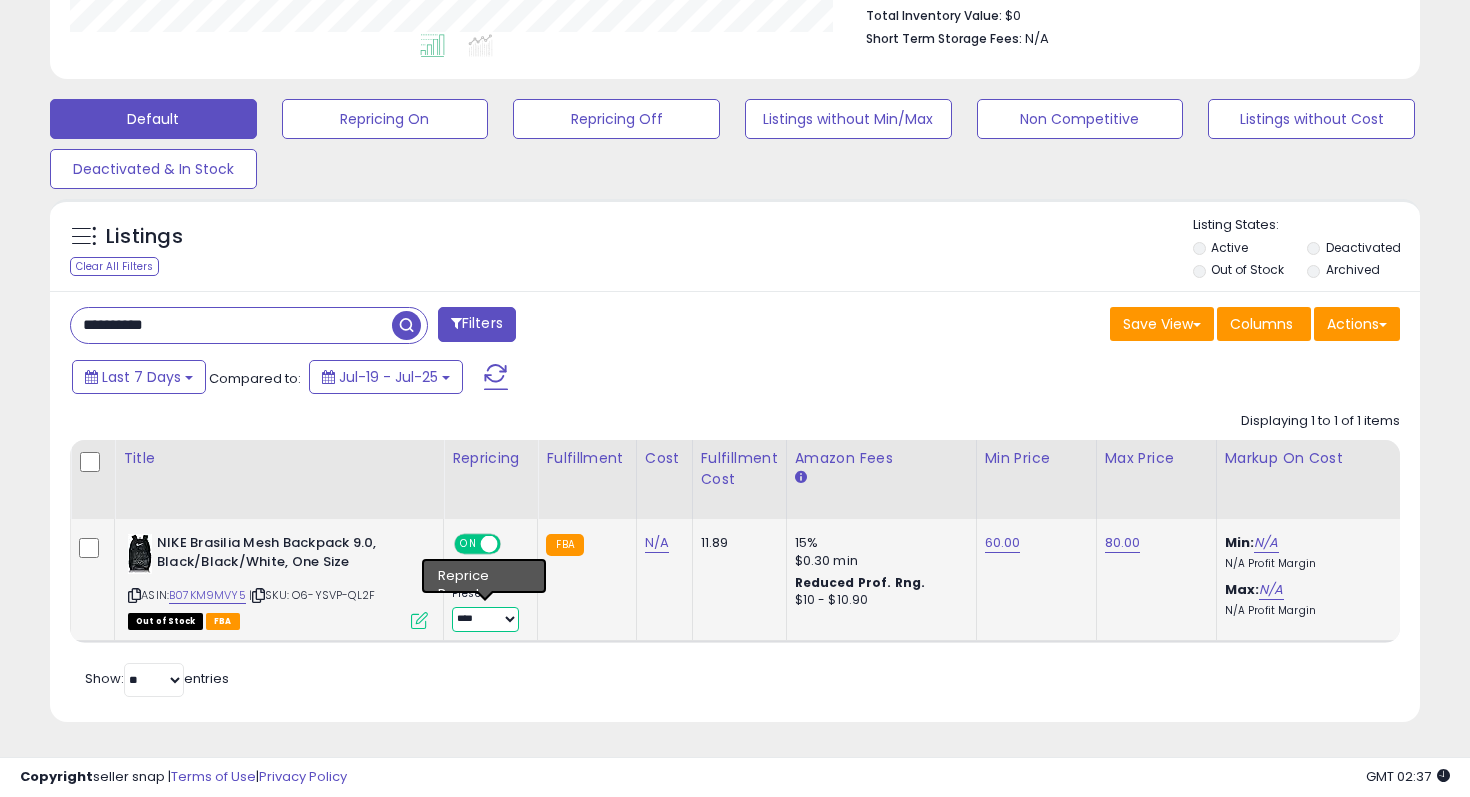 select on "**********" 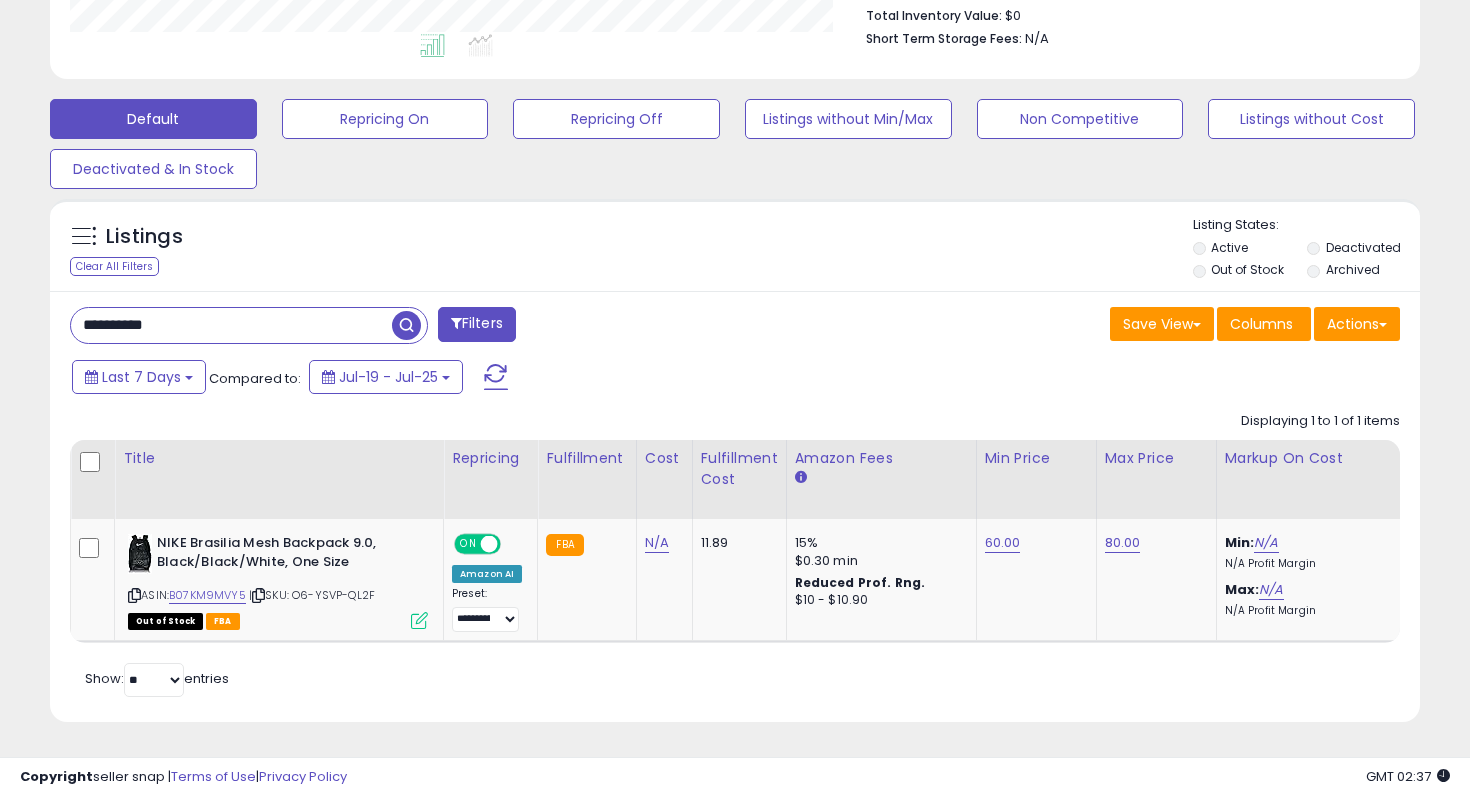 click on "**********" at bounding box center (231, 325) 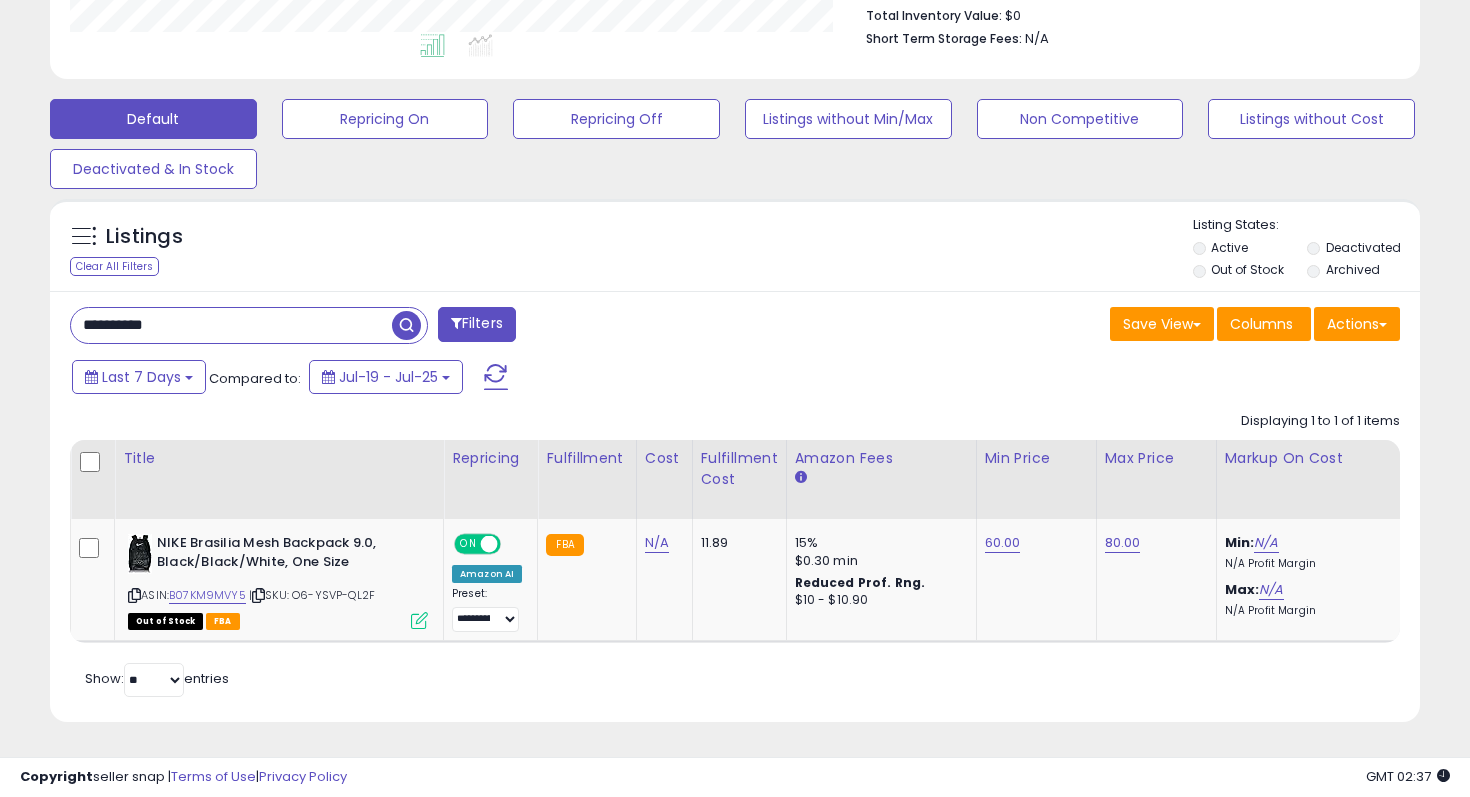 paste 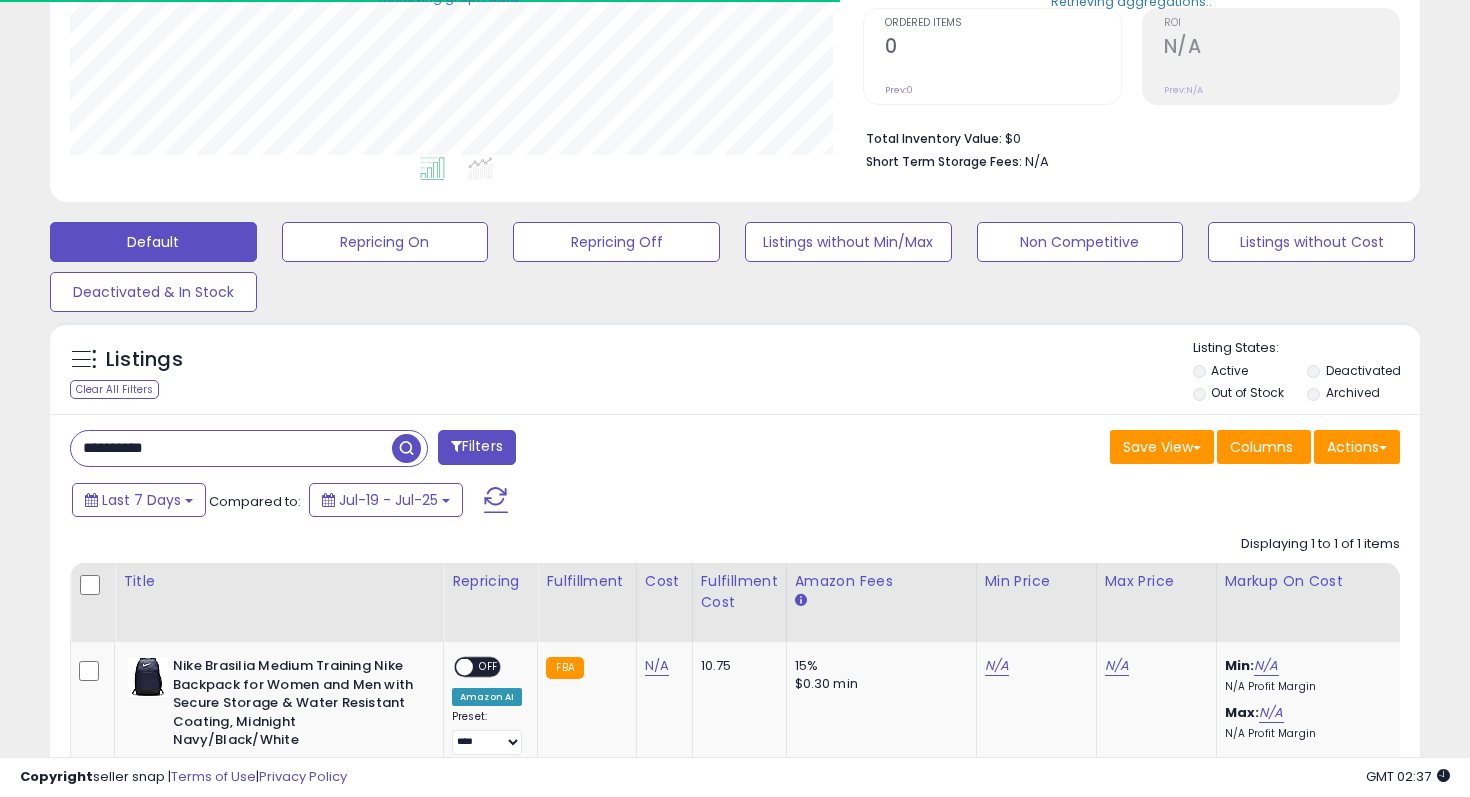 scroll, scrollTop: 586, scrollLeft: 0, axis: vertical 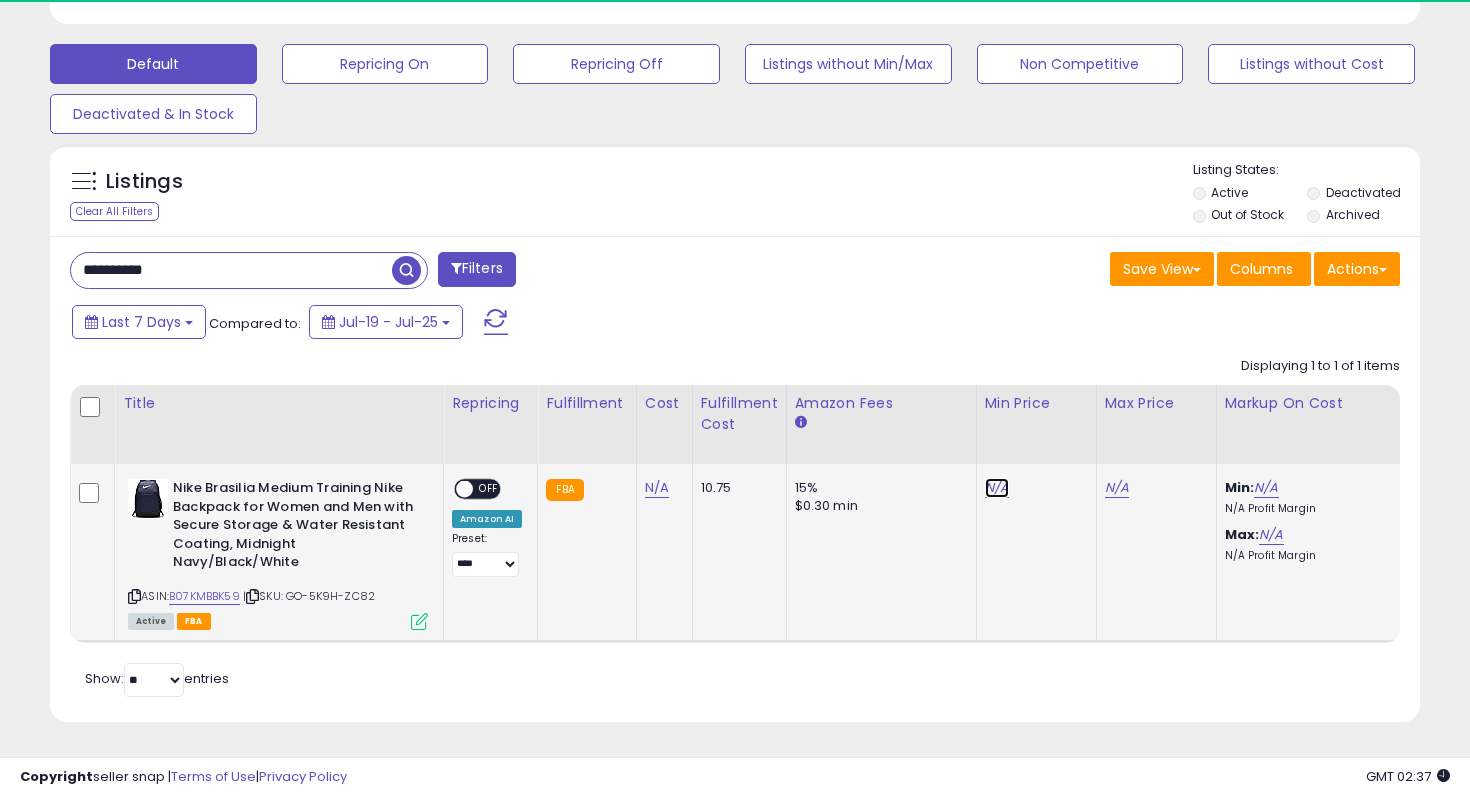 click on "N/A" at bounding box center [997, 488] 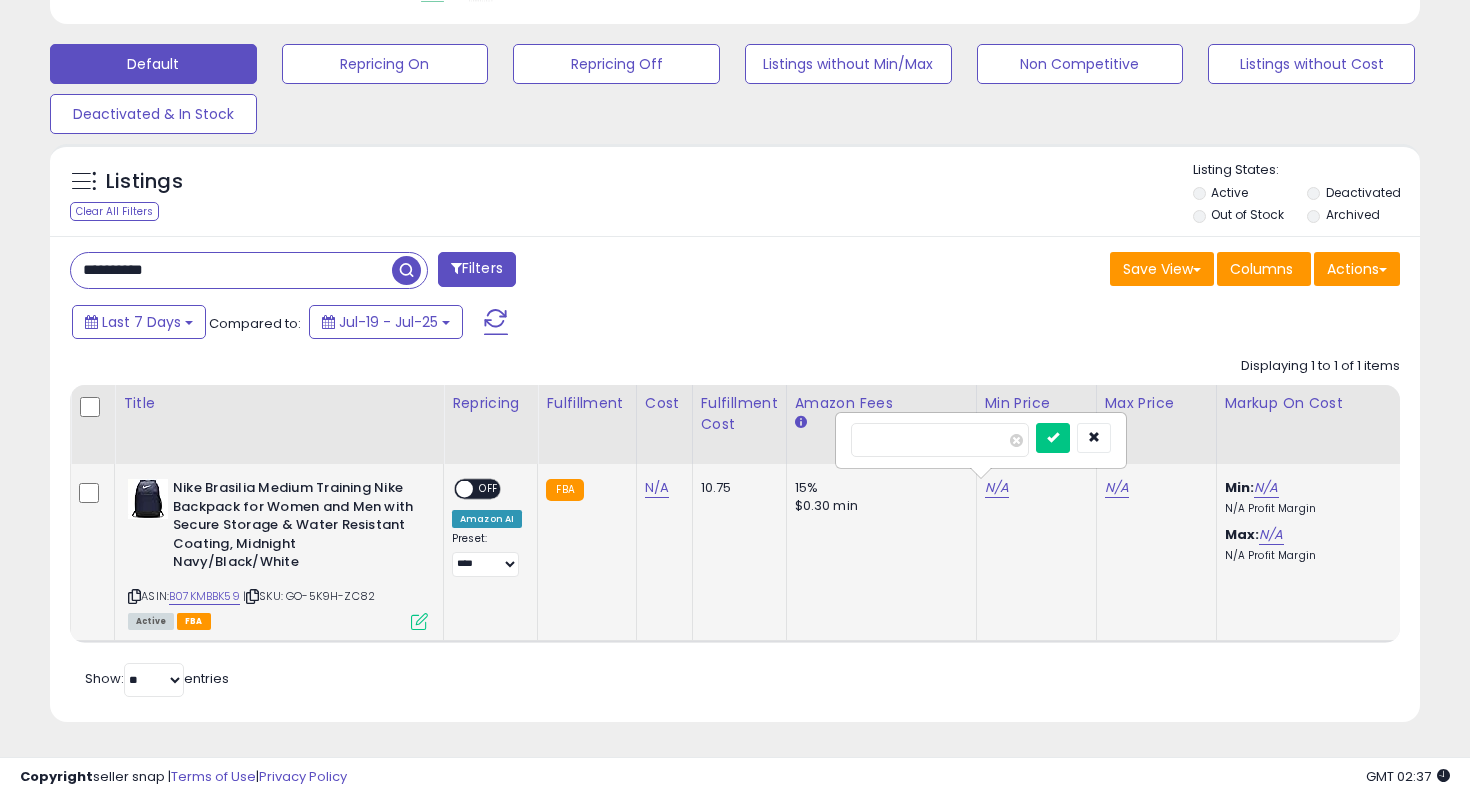 type on "**" 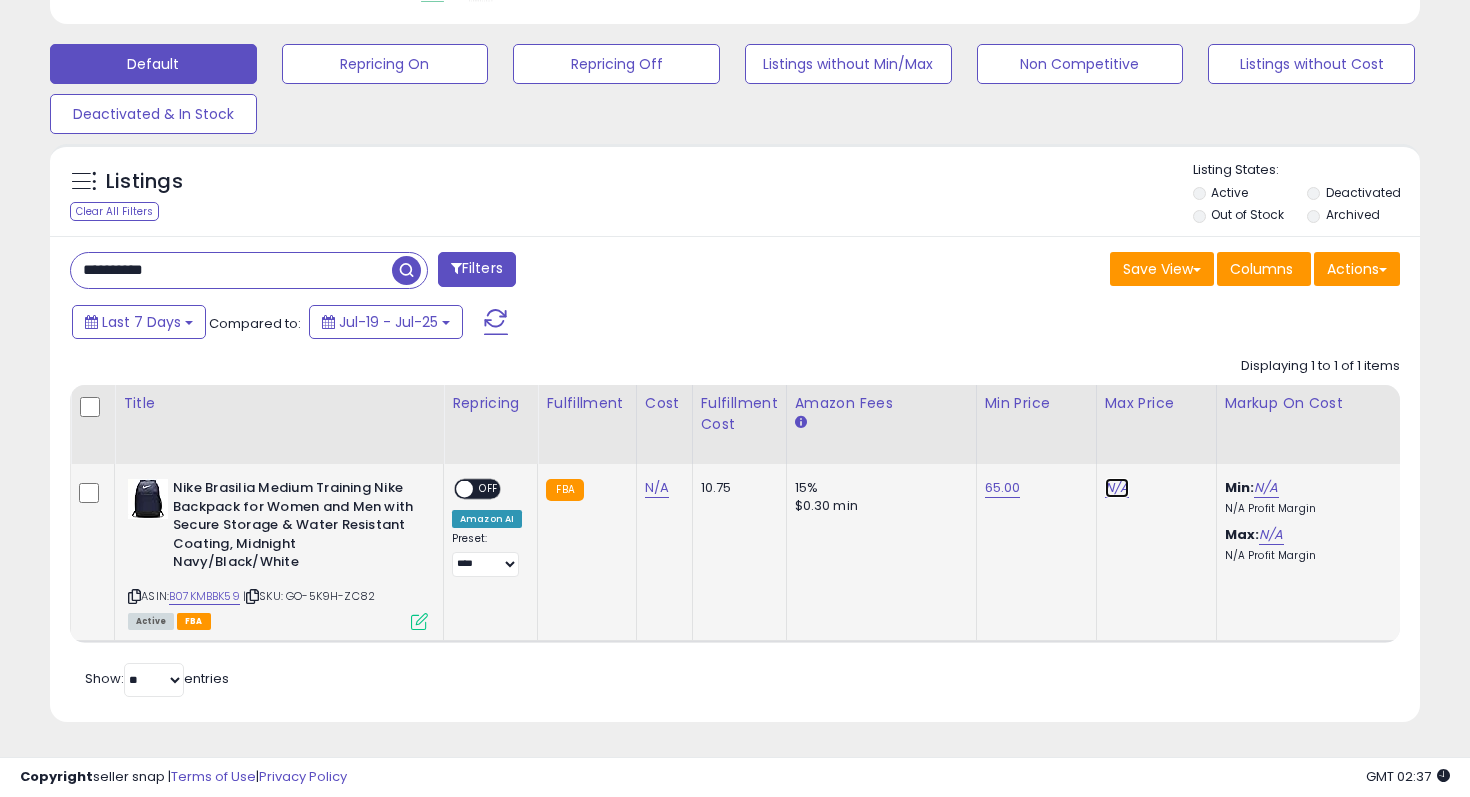 click on "N/A" at bounding box center (1117, 488) 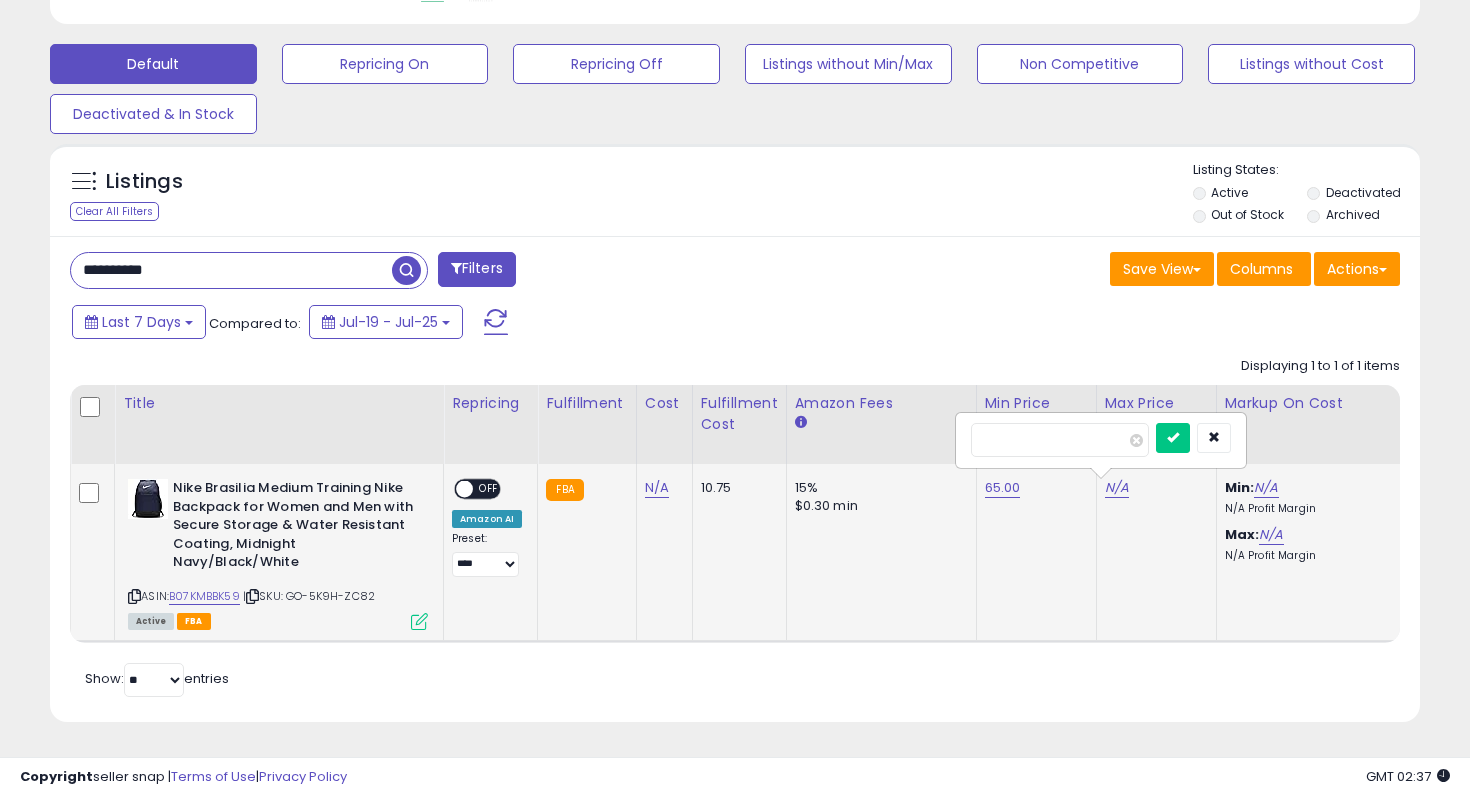 type on "**" 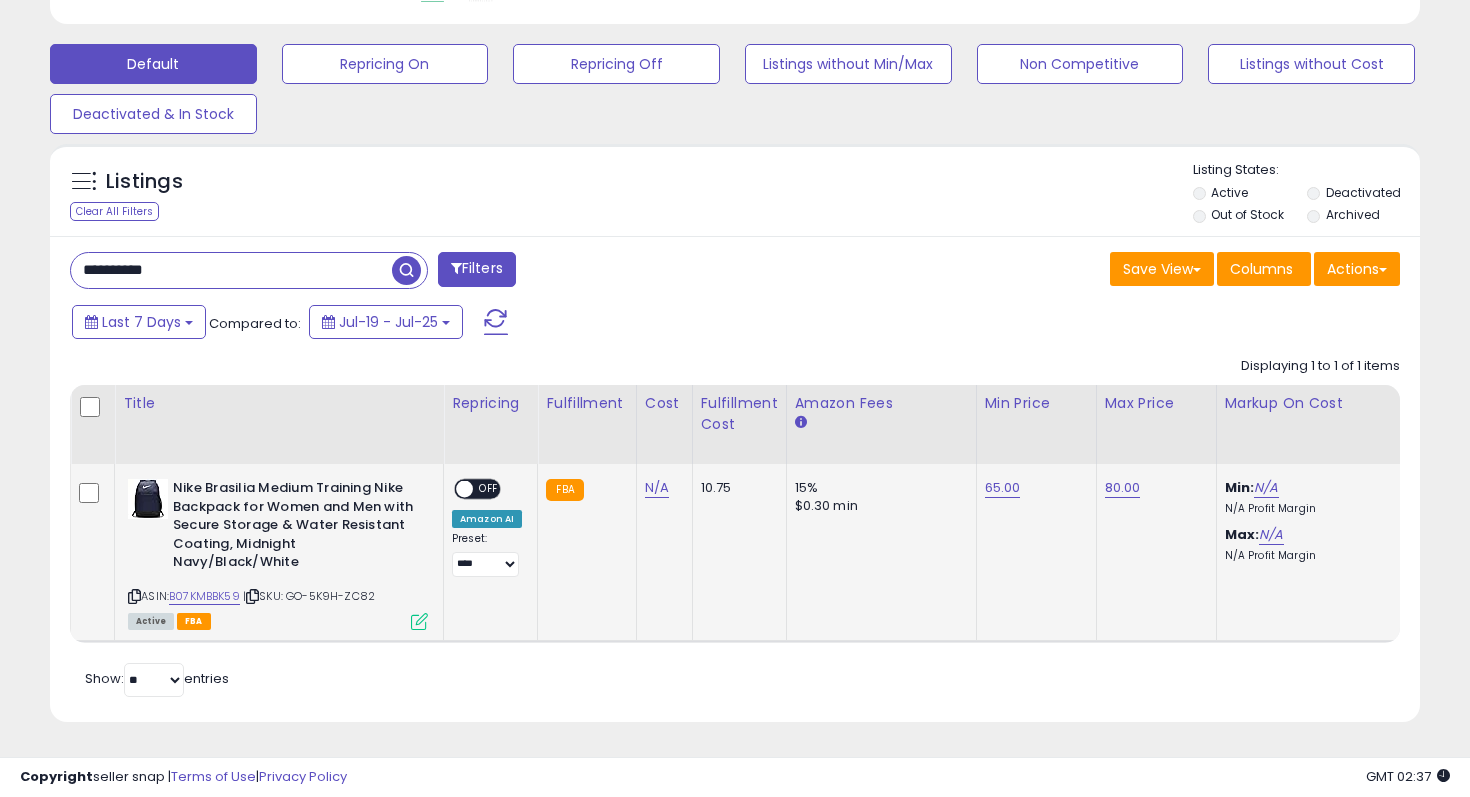 click on "OFF" at bounding box center (489, 489) 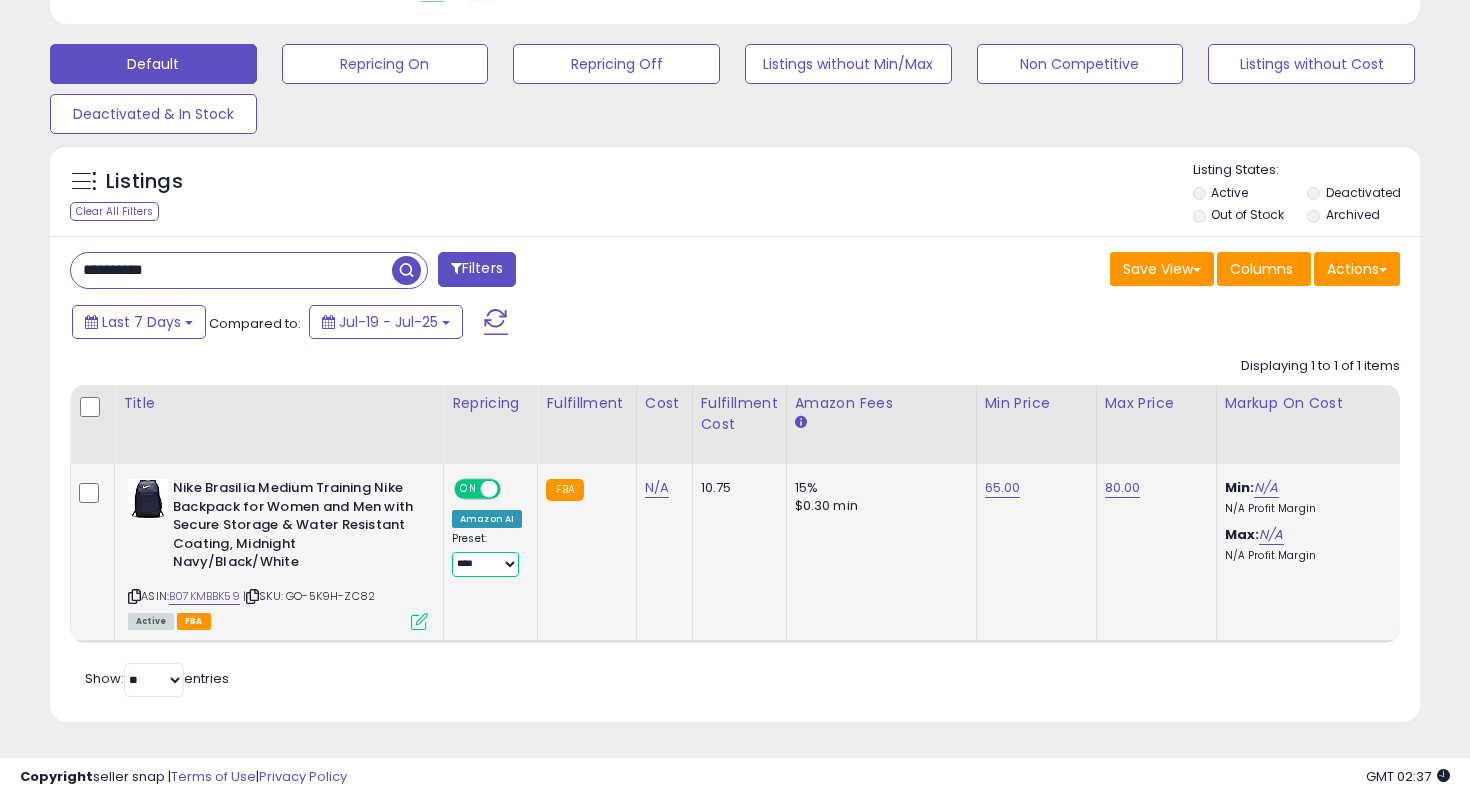click on "**********" at bounding box center [485, 564] 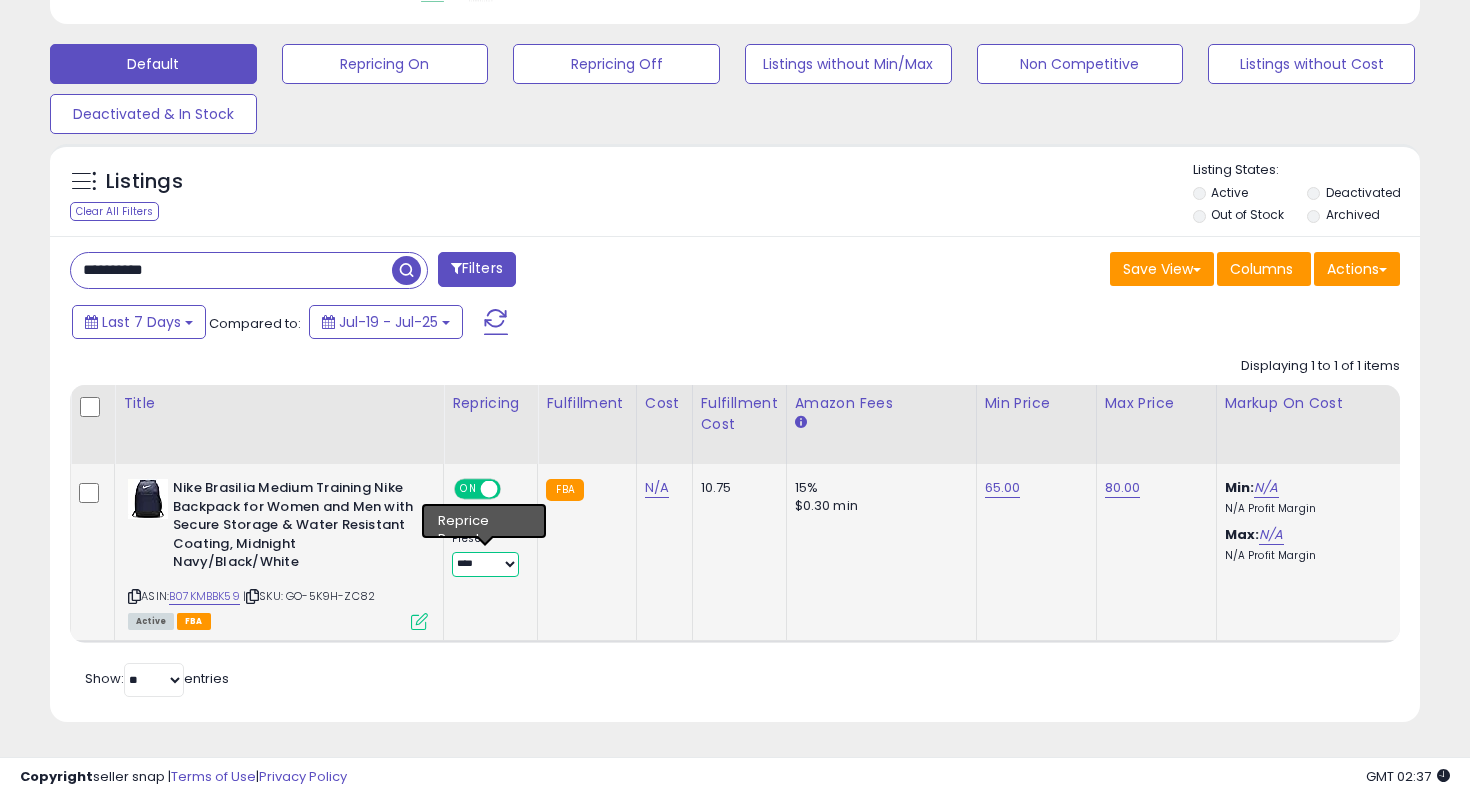 select on "**********" 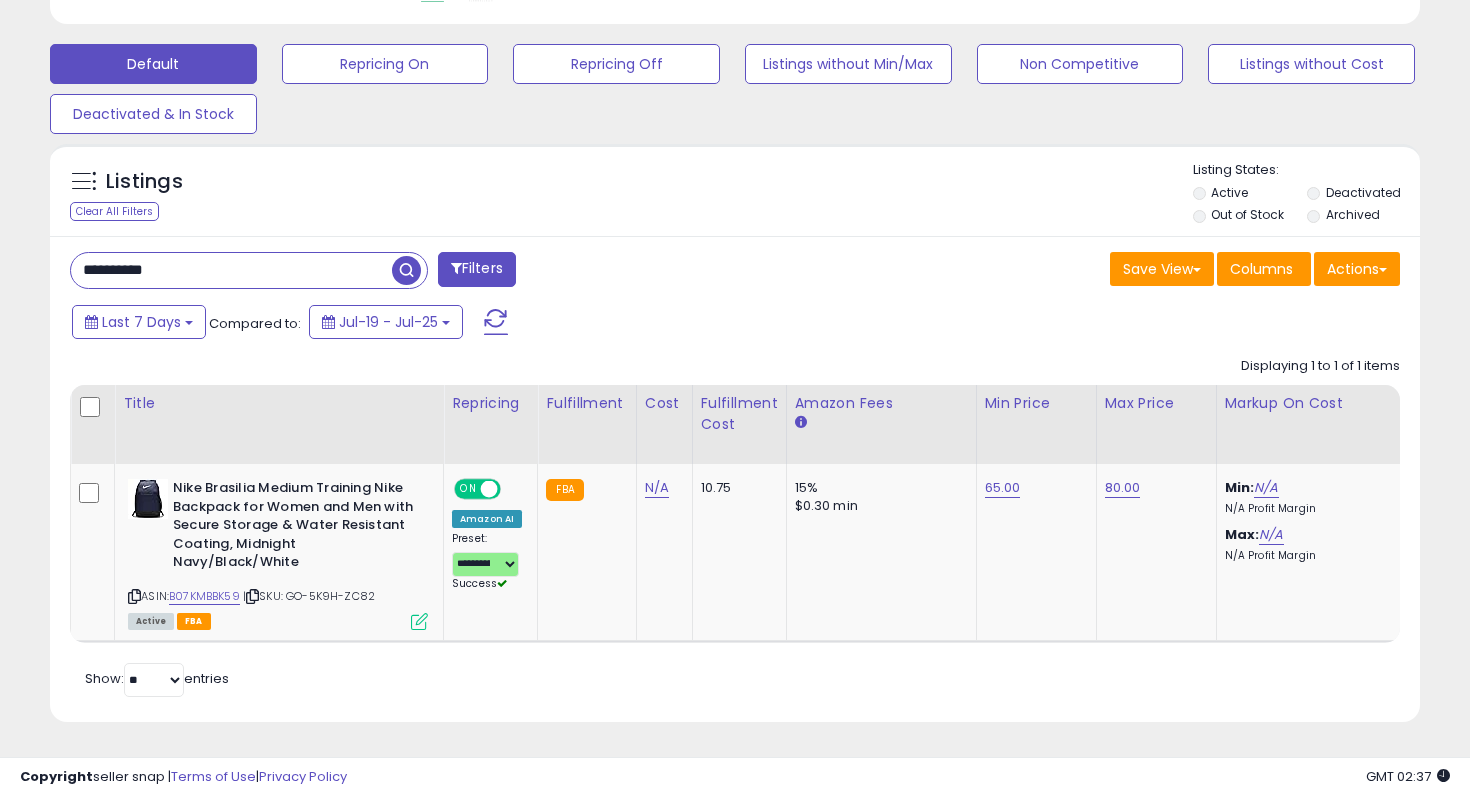 click on "**********" at bounding box center (735, 479) 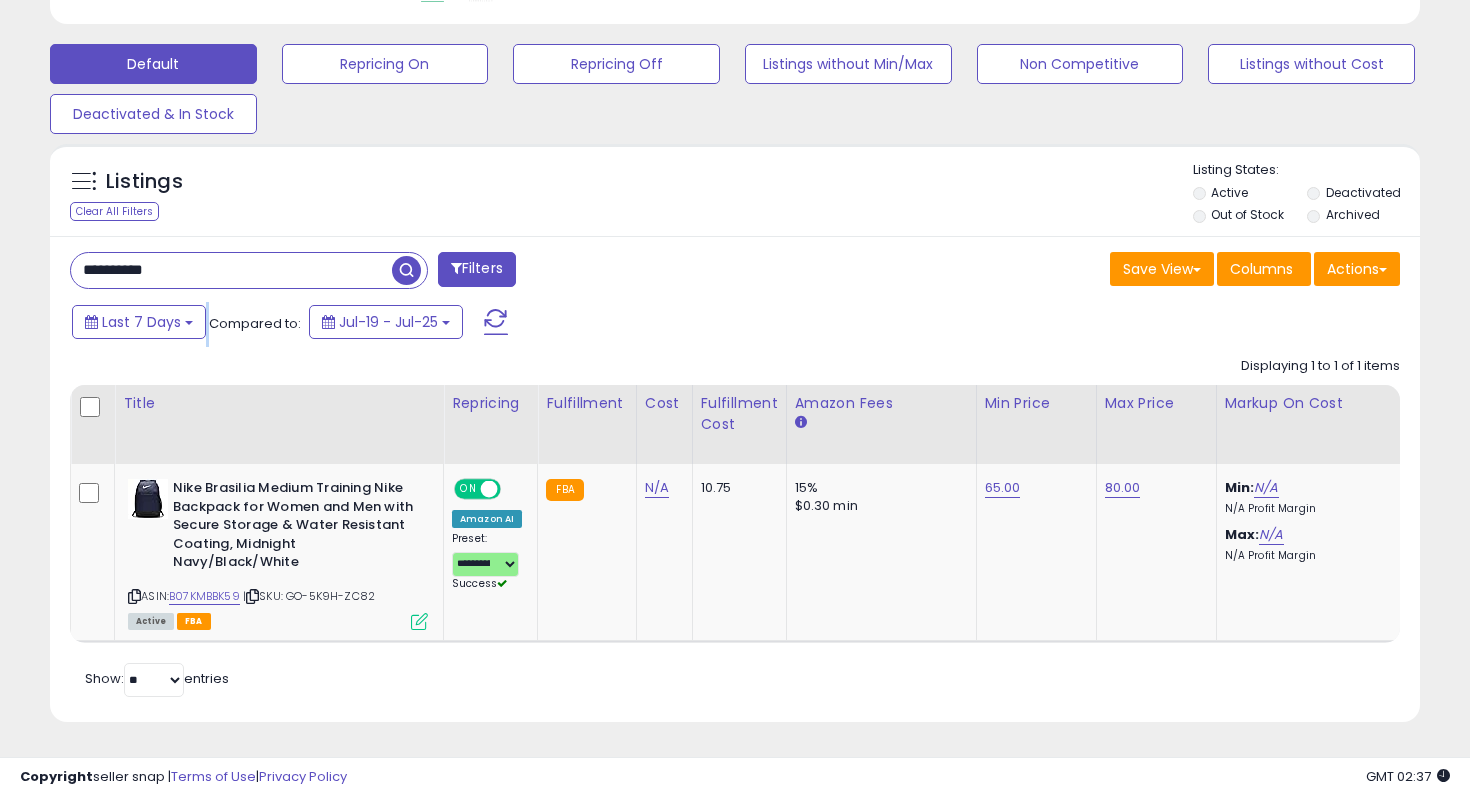 click on "**********" at bounding box center [735, 479] 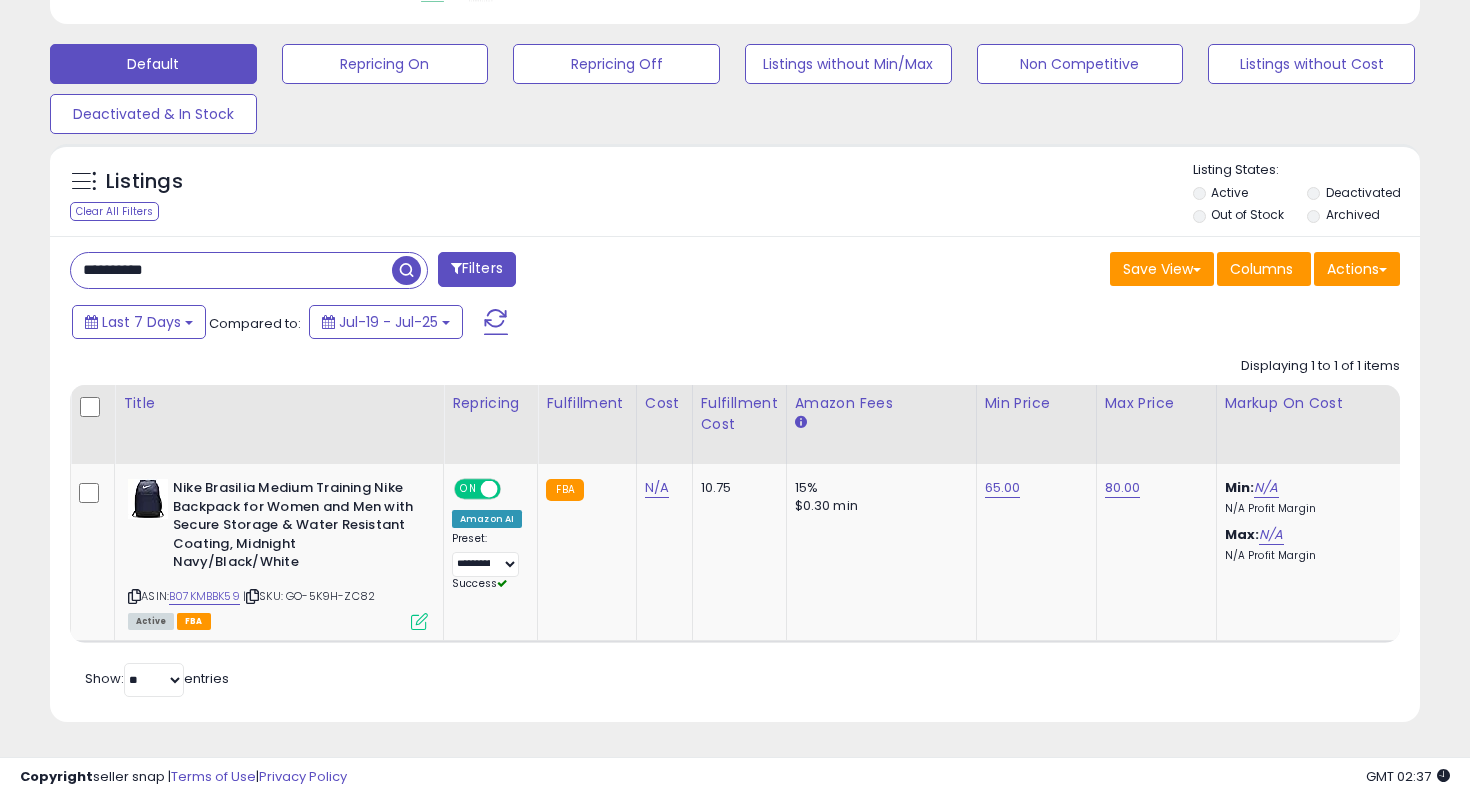 click on "**********" at bounding box center [231, 270] 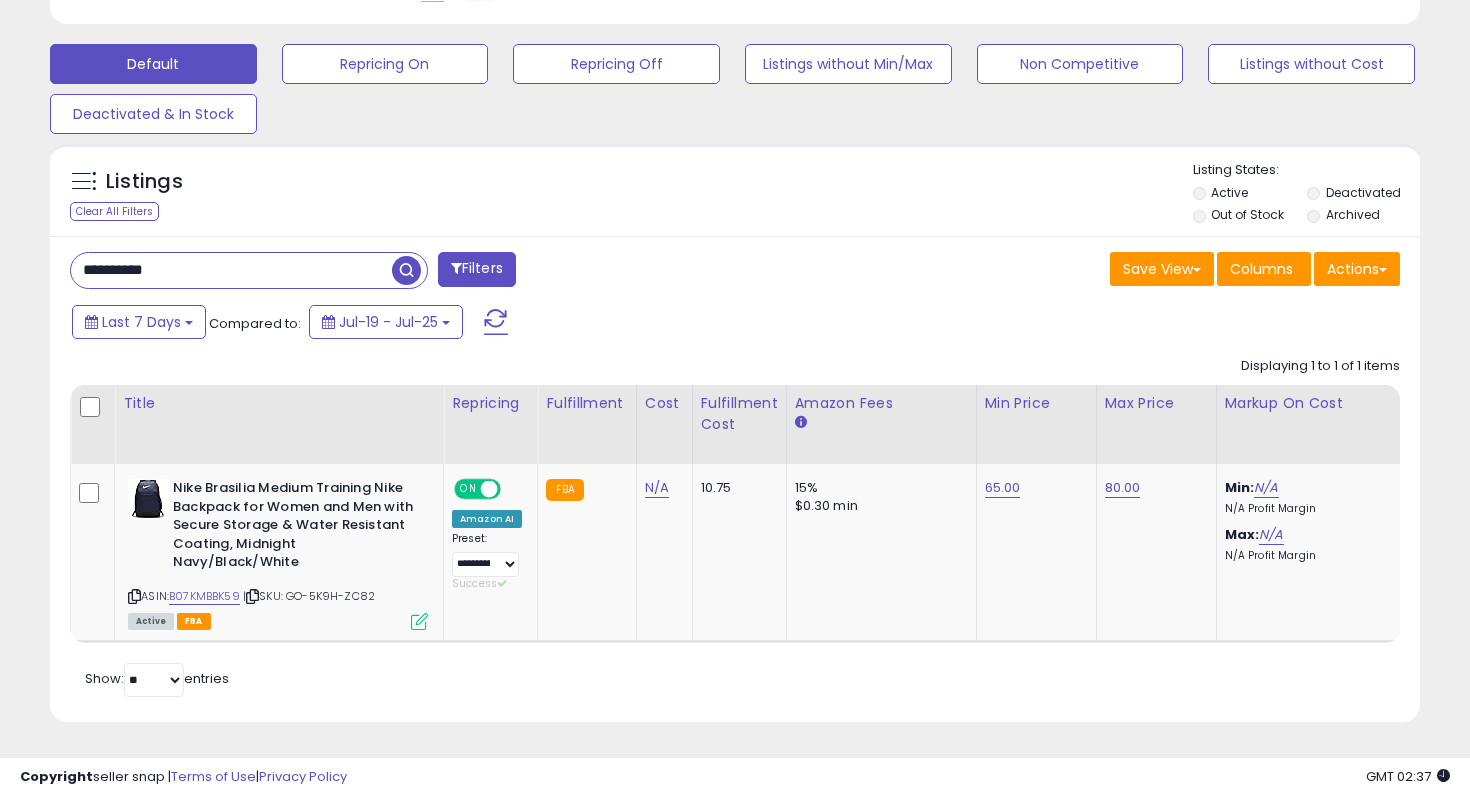 click on "**********" at bounding box center [231, 270] 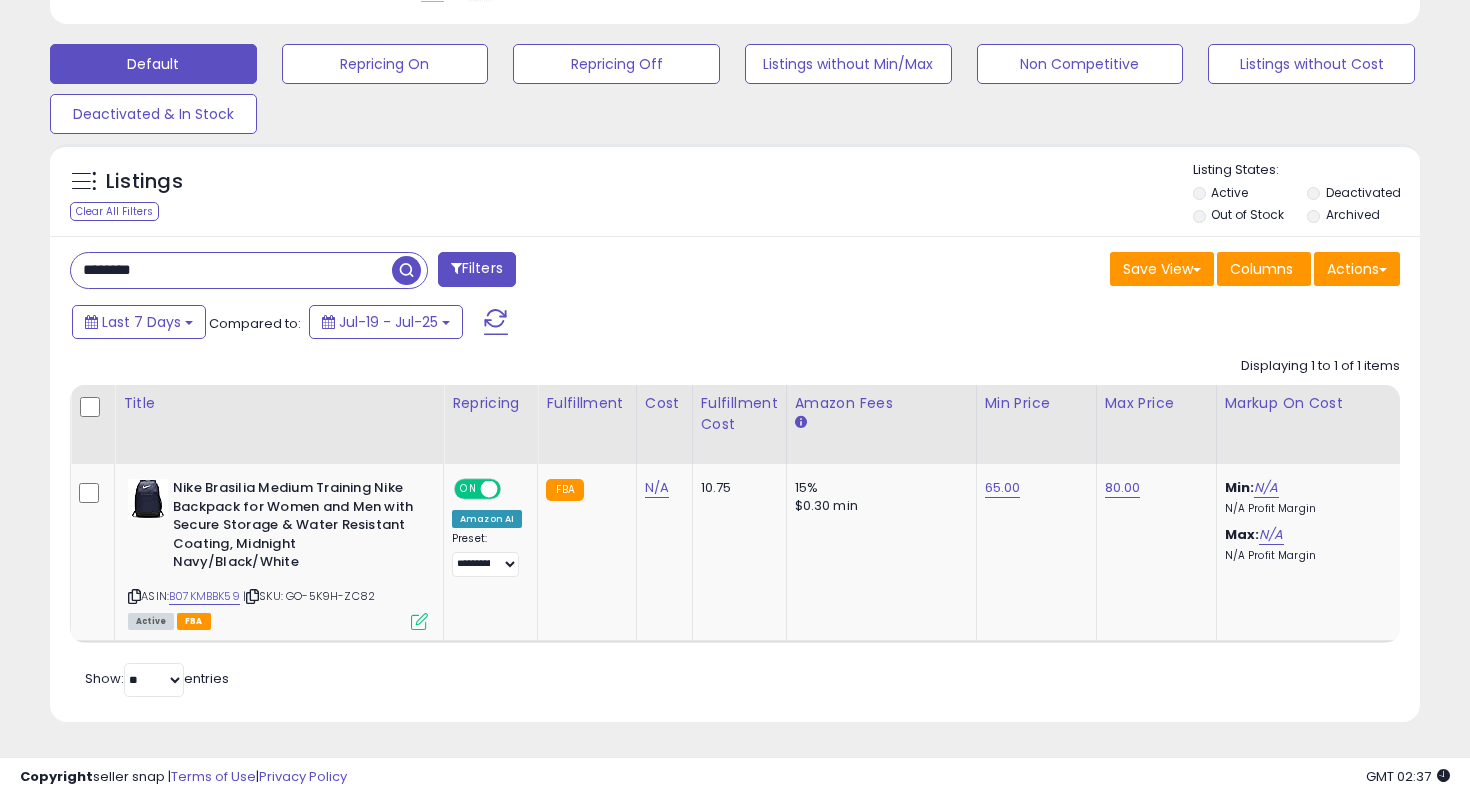 type on "********" 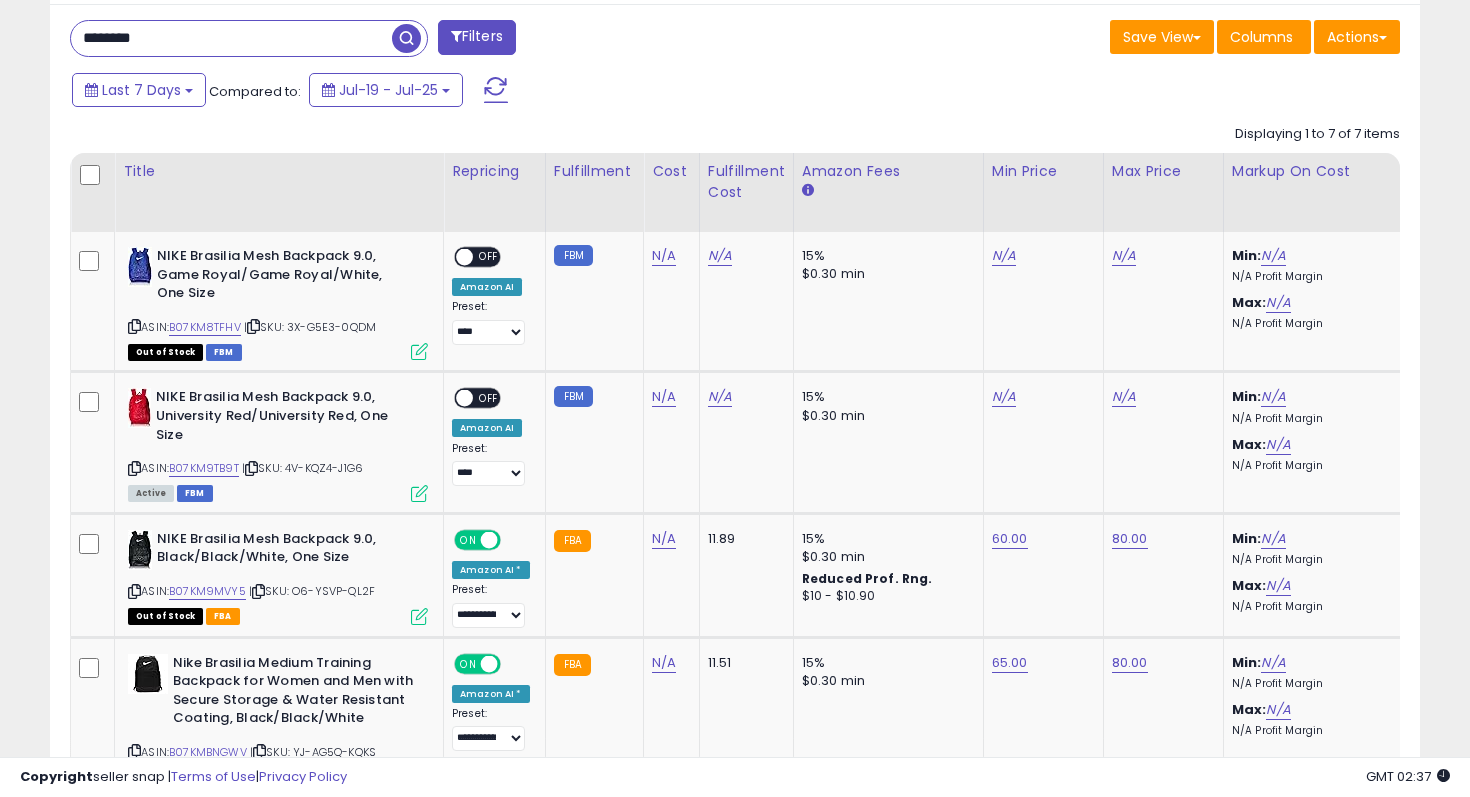scroll, scrollTop: 829, scrollLeft: 0, axis: vertical 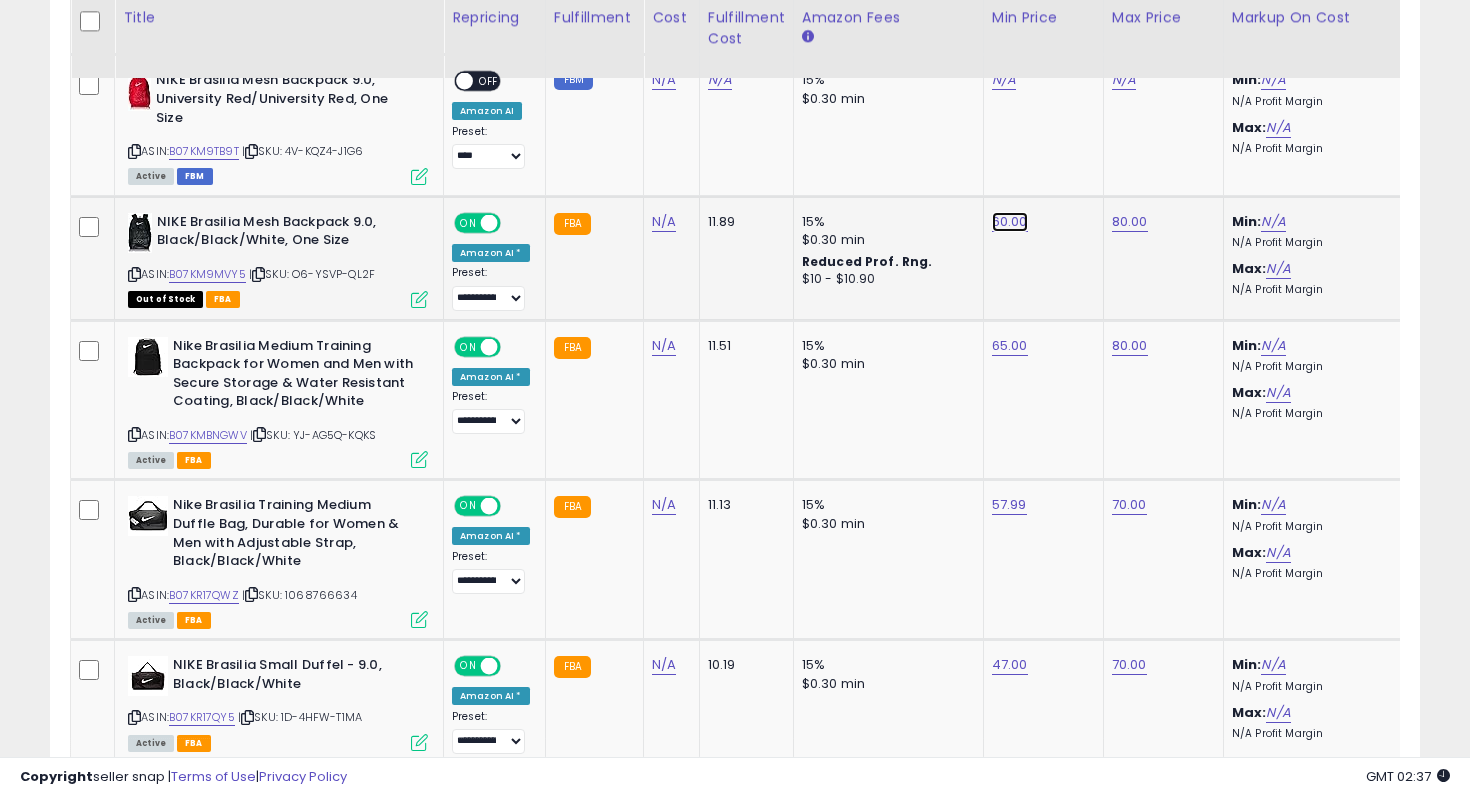 click on "60.00" at bounding box center (1004, -61) 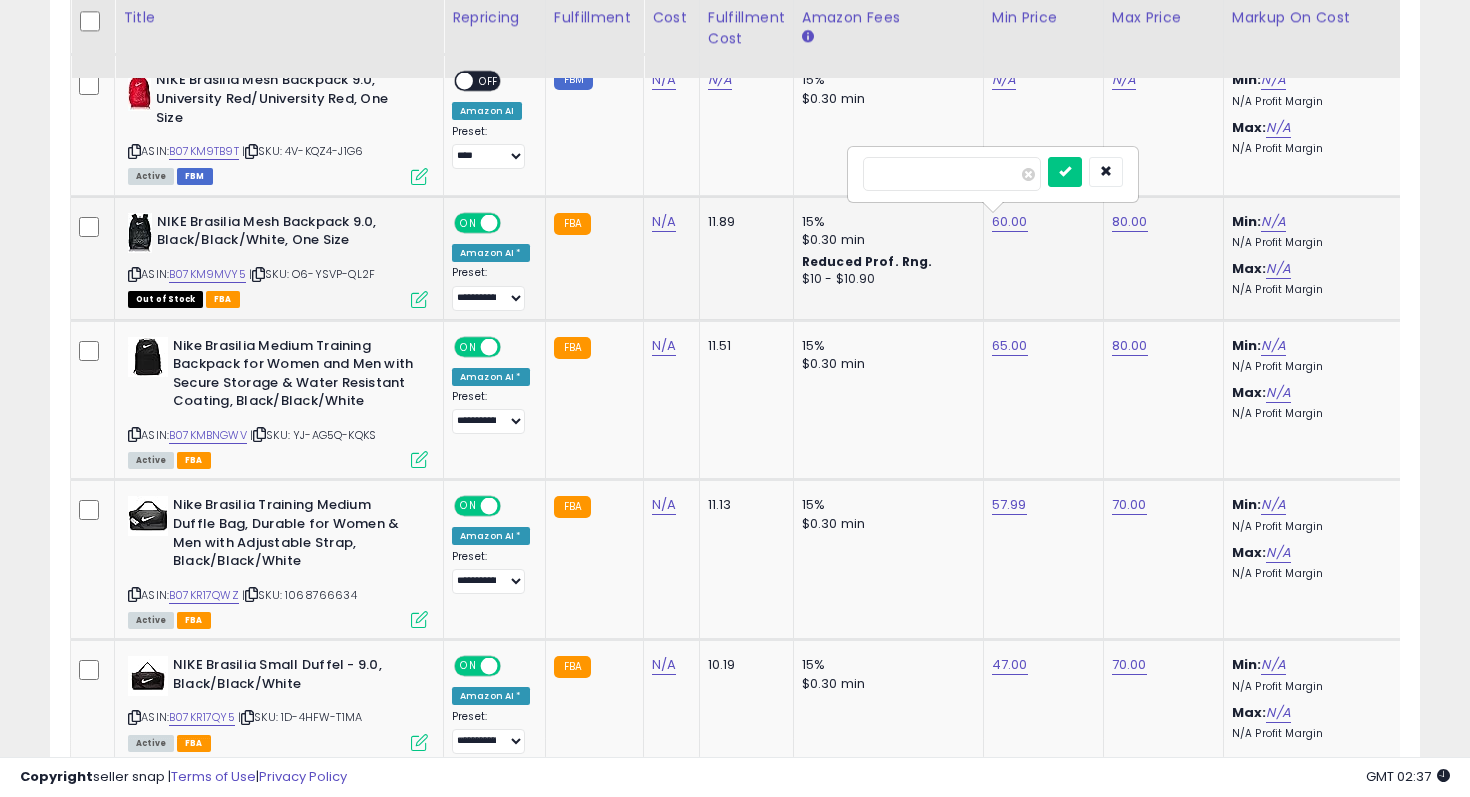 type on "**" 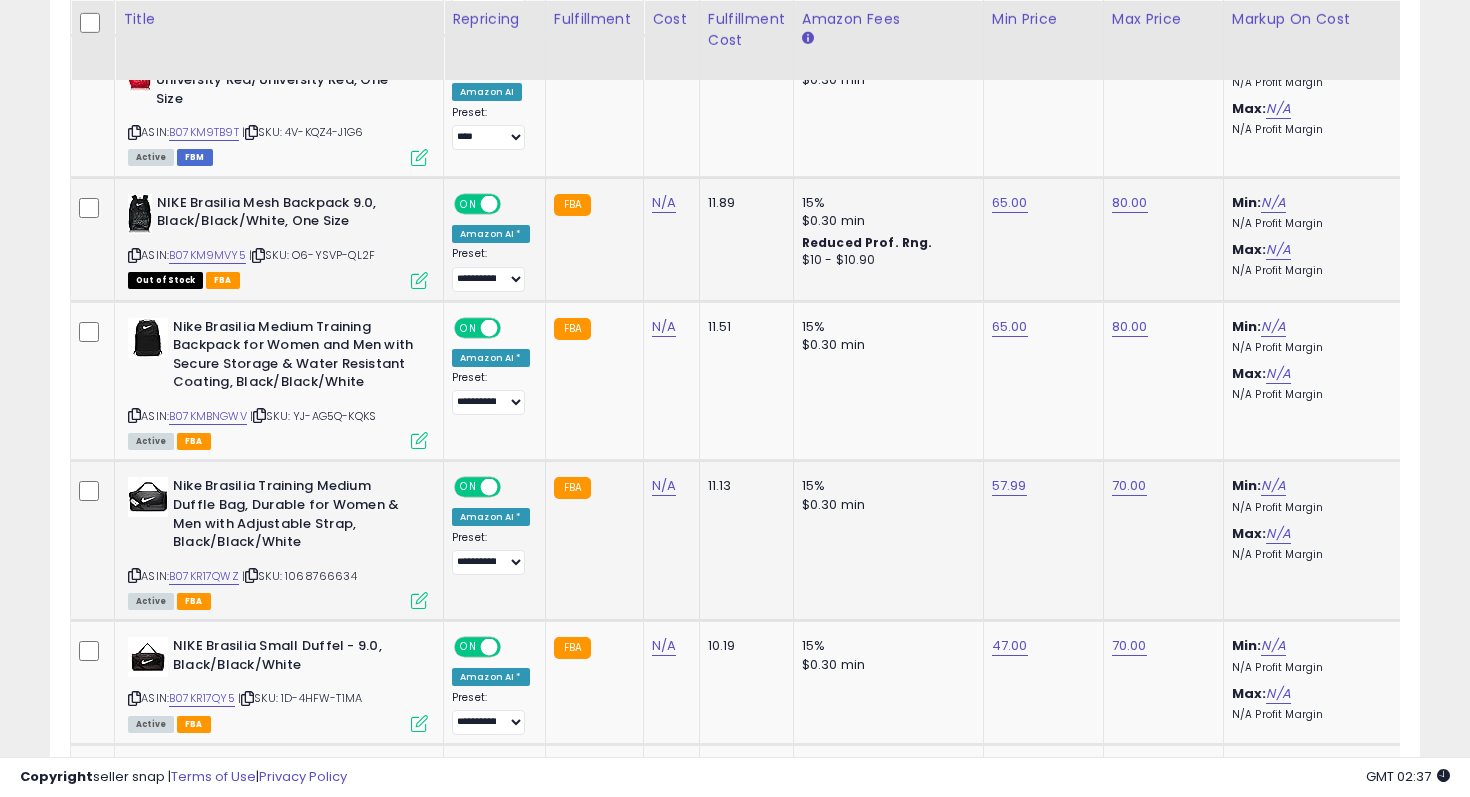 scroll, scrollTop: 1150, scrollLeft: 0, axis: vertical 